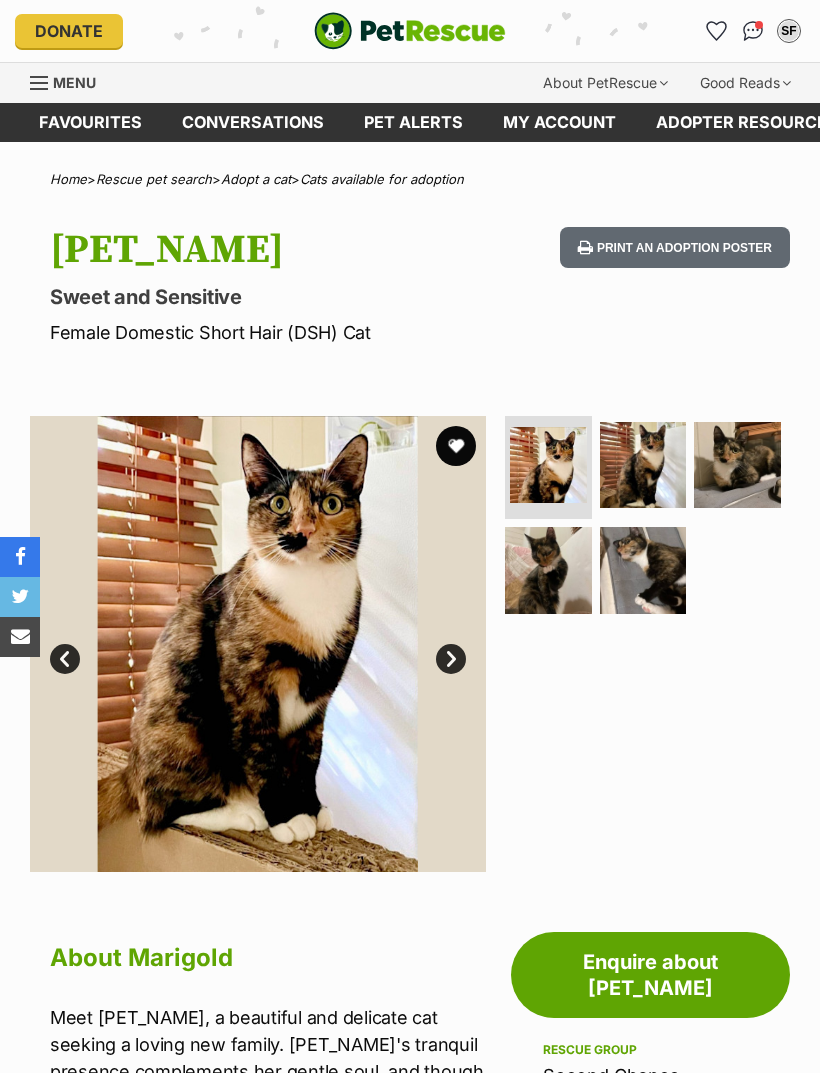 scroll, scrollTop: 0, scrollLeft: 0, axis: both 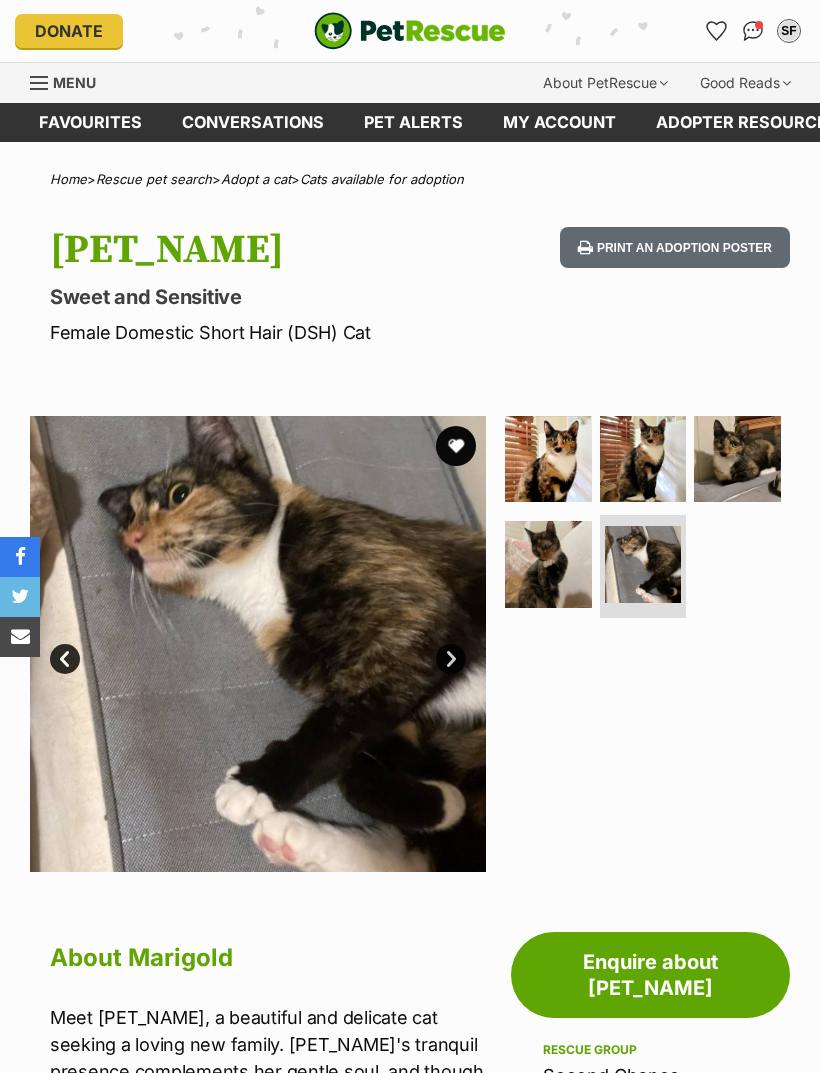 click at bounding box center (643, 459) 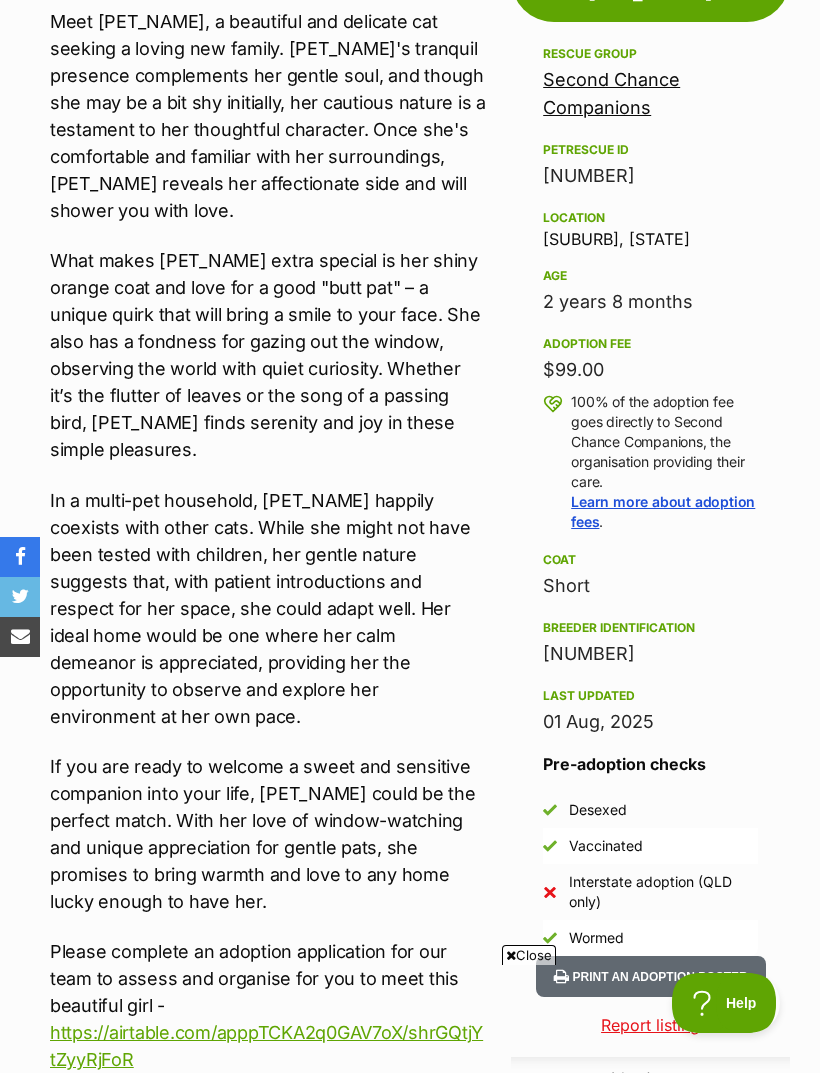 scroll, scrollTop: 1021, scrollLeft: 0, axis: vertical 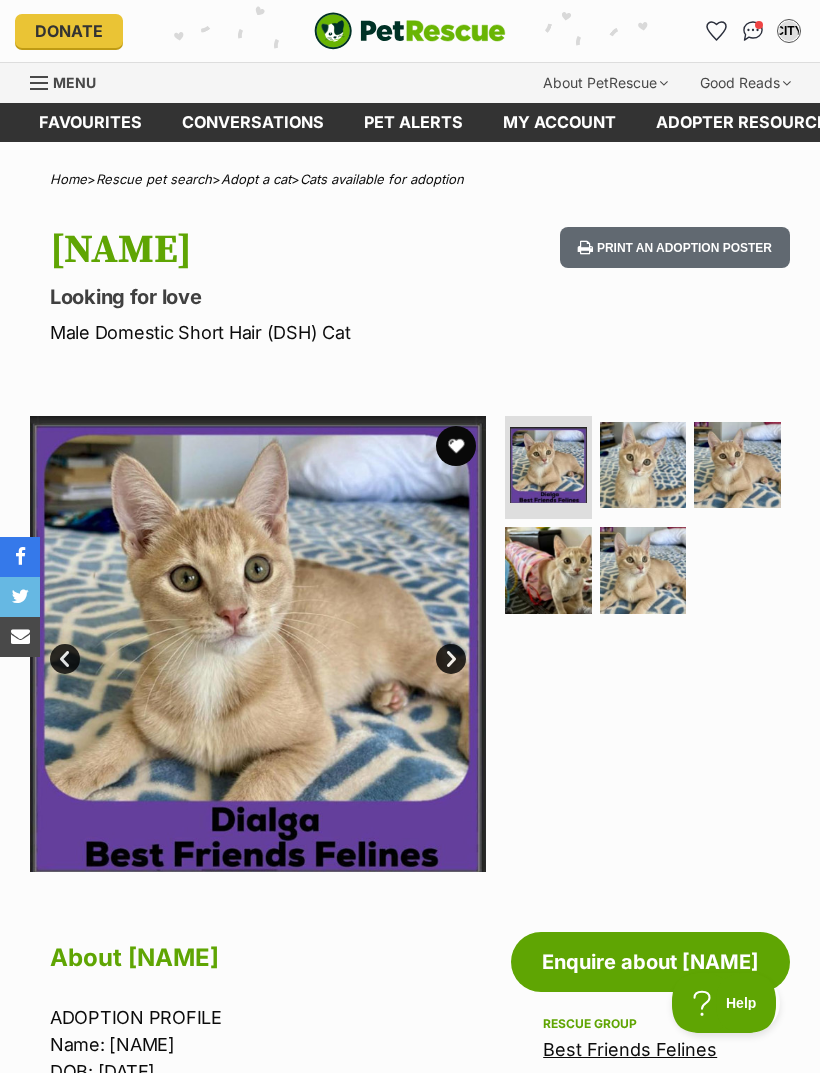 click at bounding box center (548, 570) 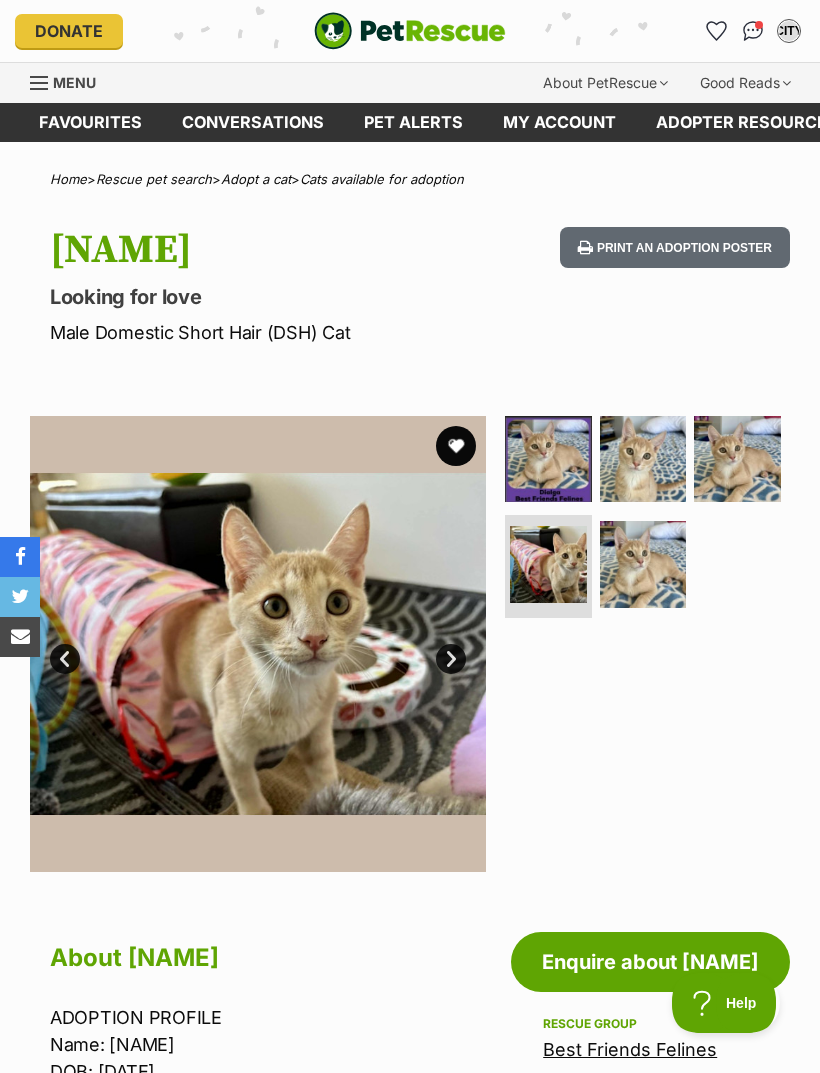 scroll, scrollTop: 0, scrollLeft: 0, axis: both 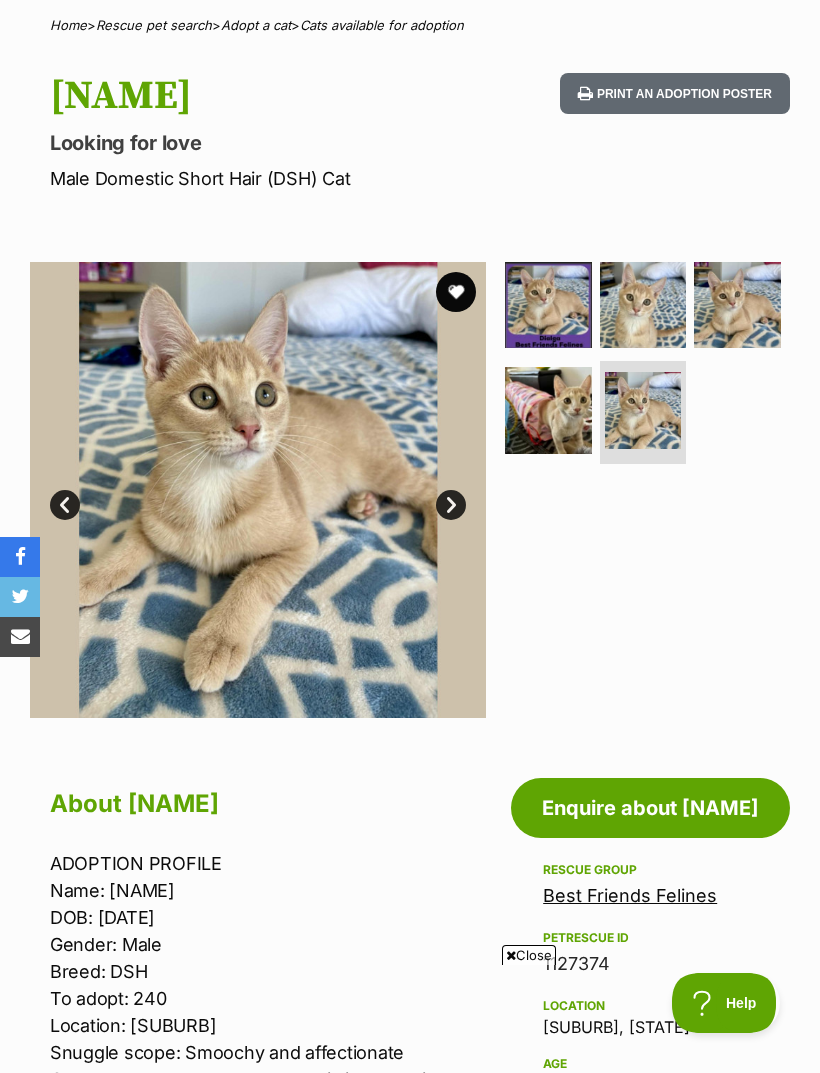 click at bounding box center (548, 410) 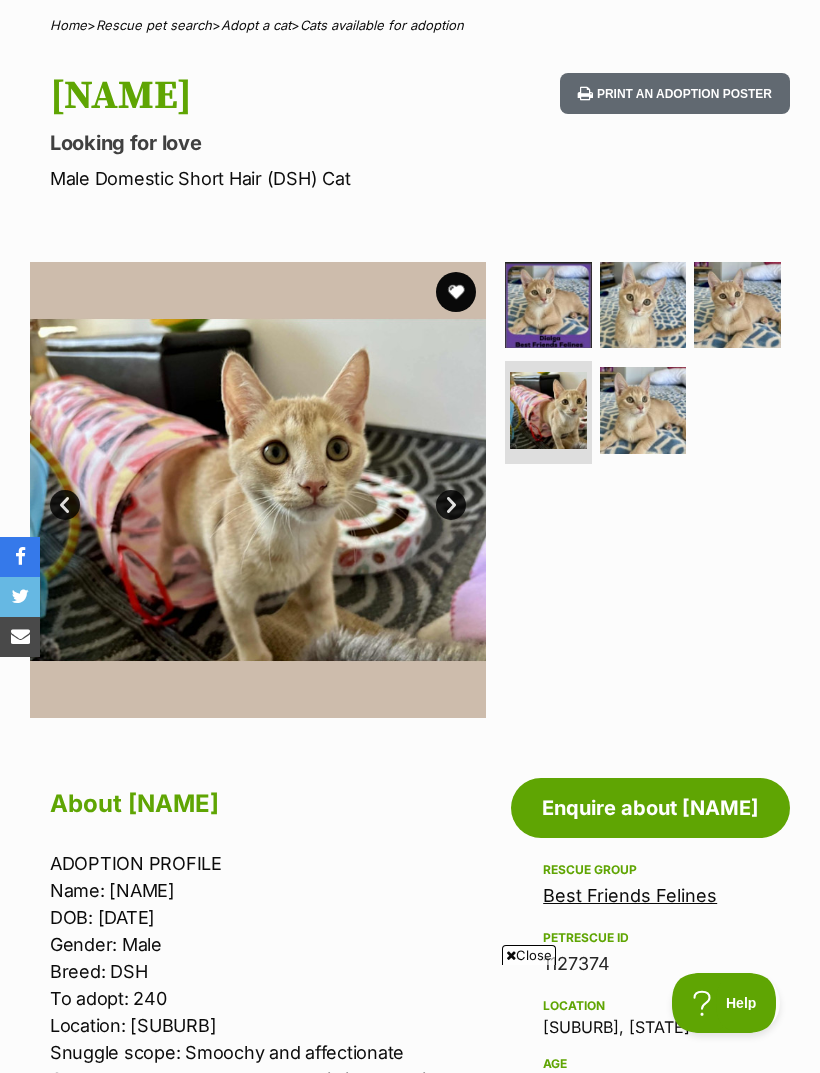 click at bounding box center [643, 410] 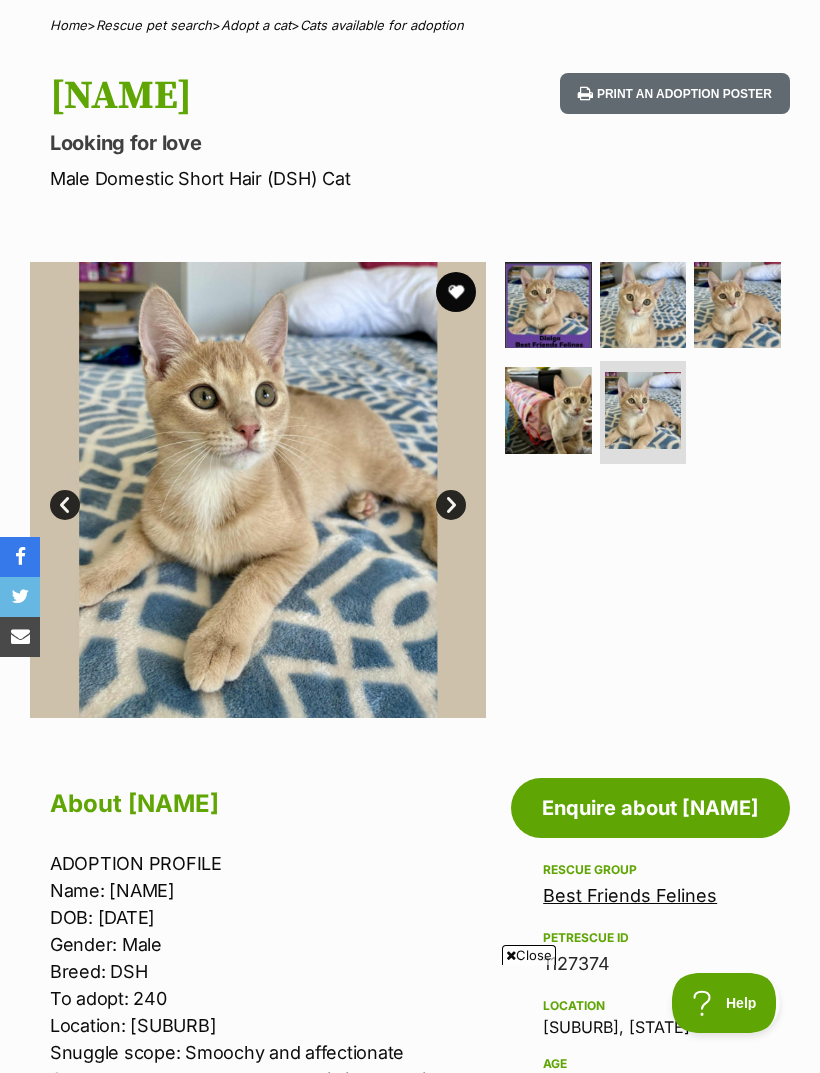 click on "Next" at bounding box center [451, 505] 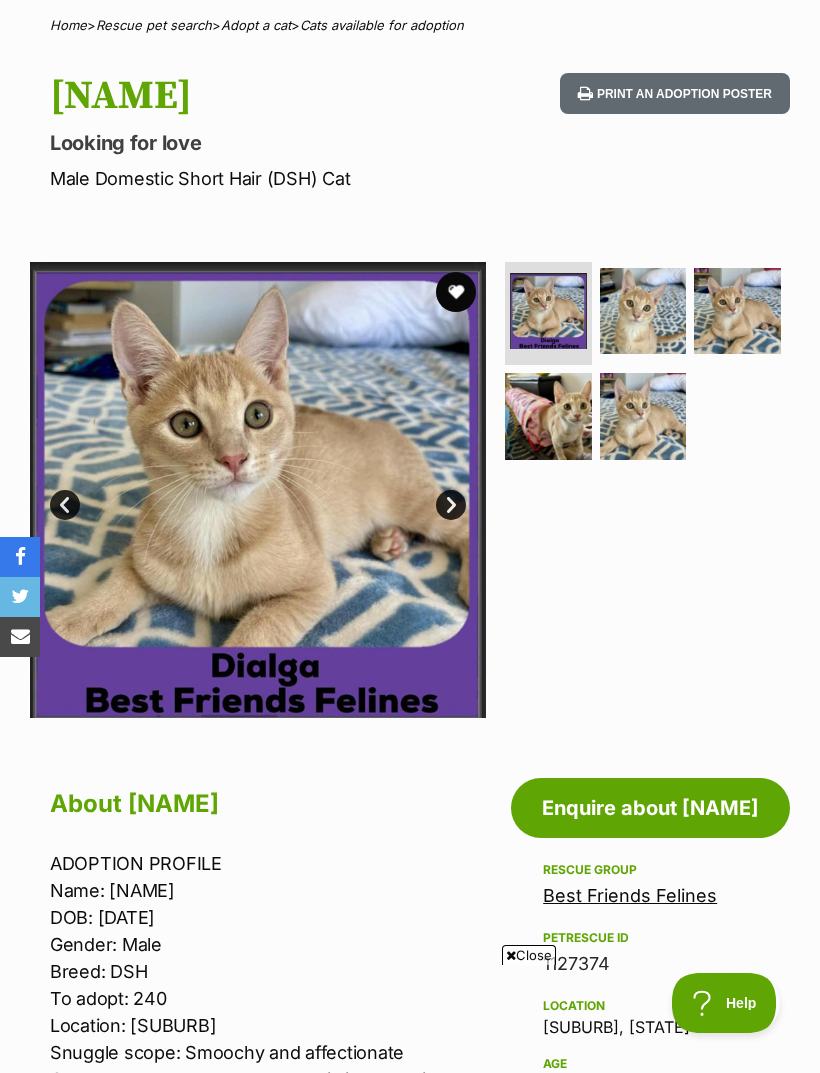 click at bounding box center [643, 311] 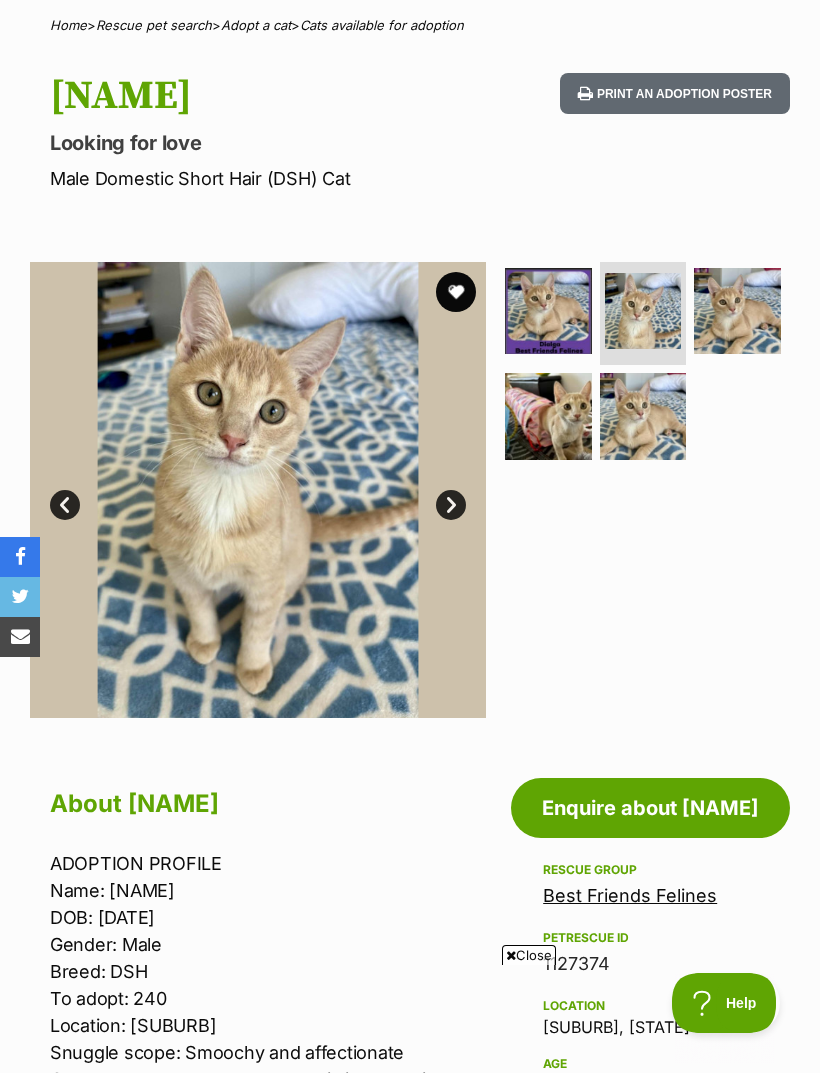 scroll, scrollTop: 0, scrollLeft: 0, axis: both 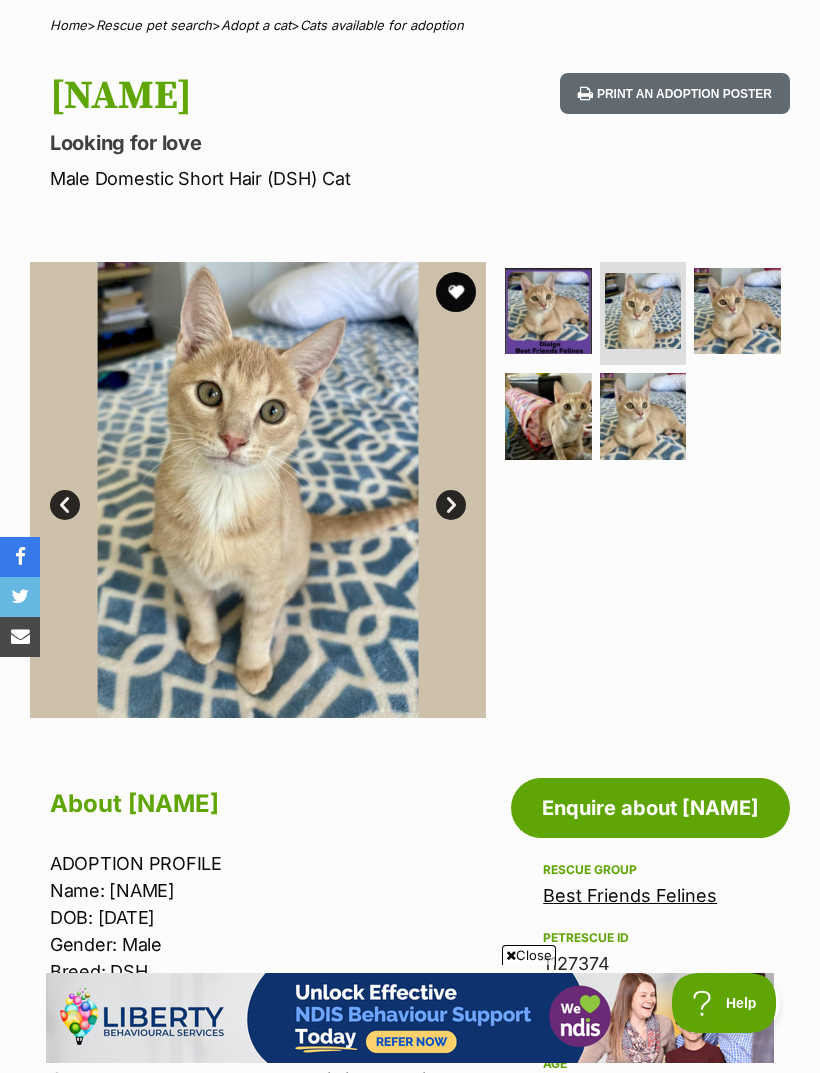 click at bounding box center [456, 292] 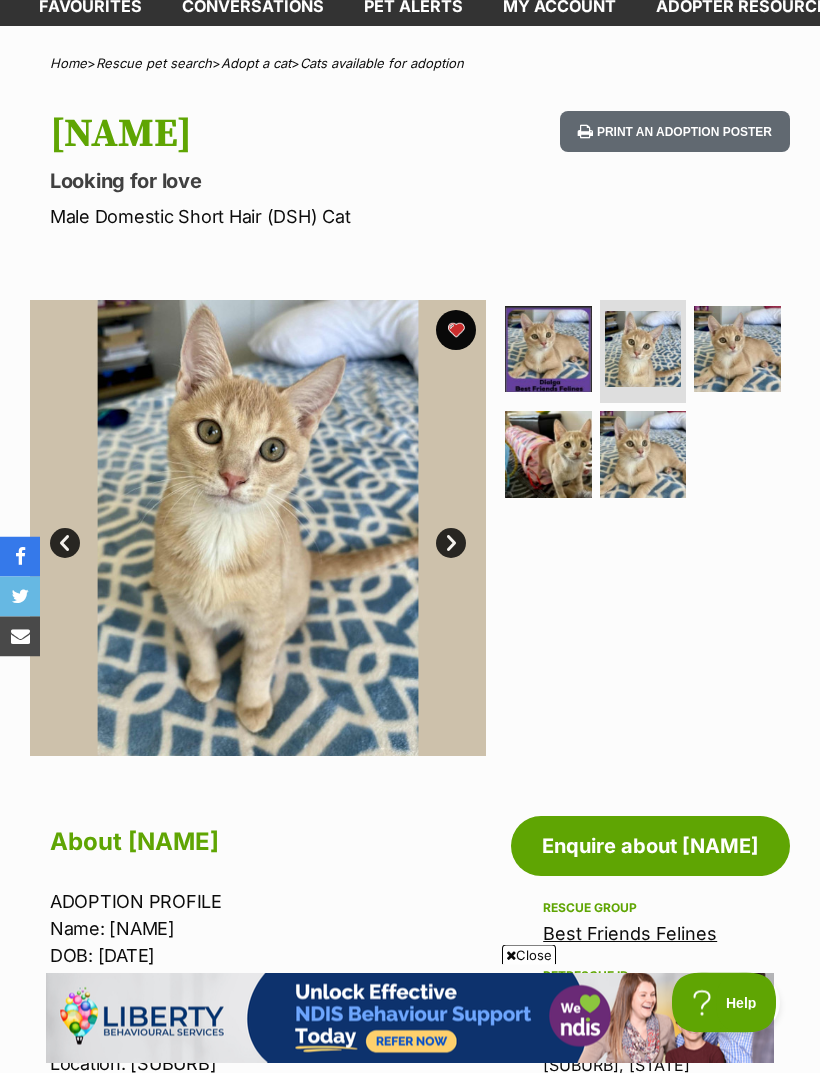 scroll, scrollTop: 0, scrollLeft: 0, axis: both 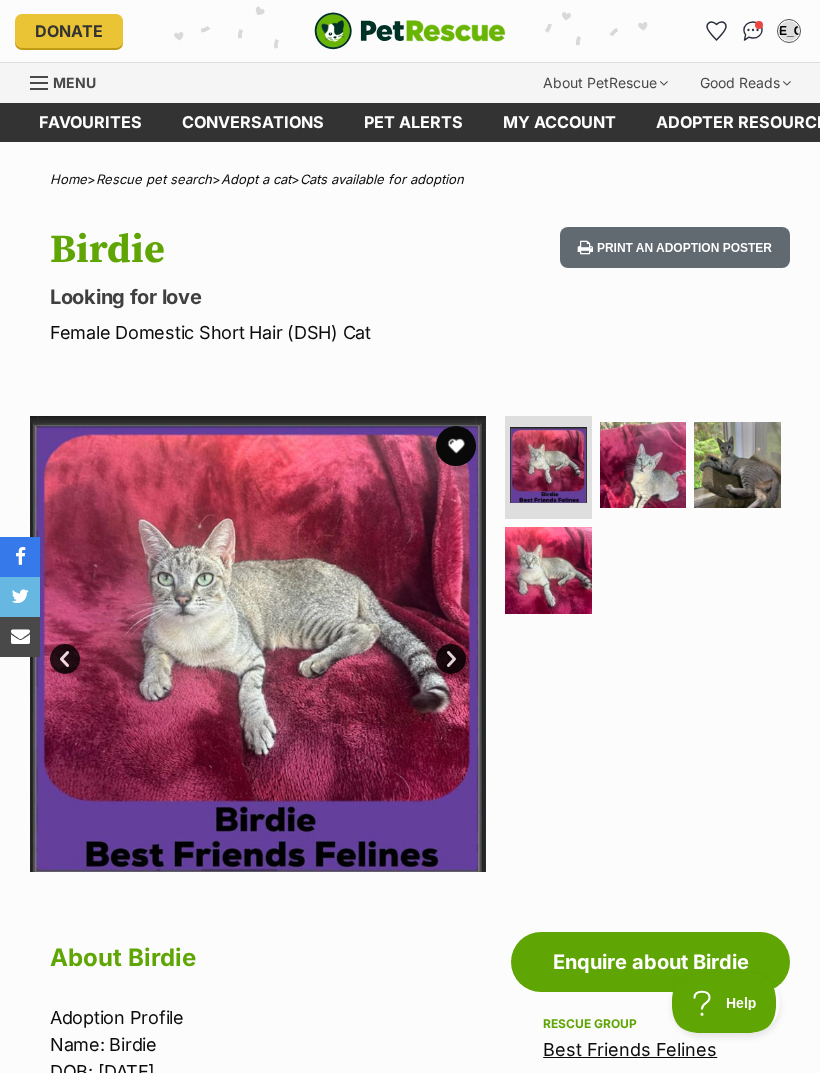 click at bounding box center [643, 465] 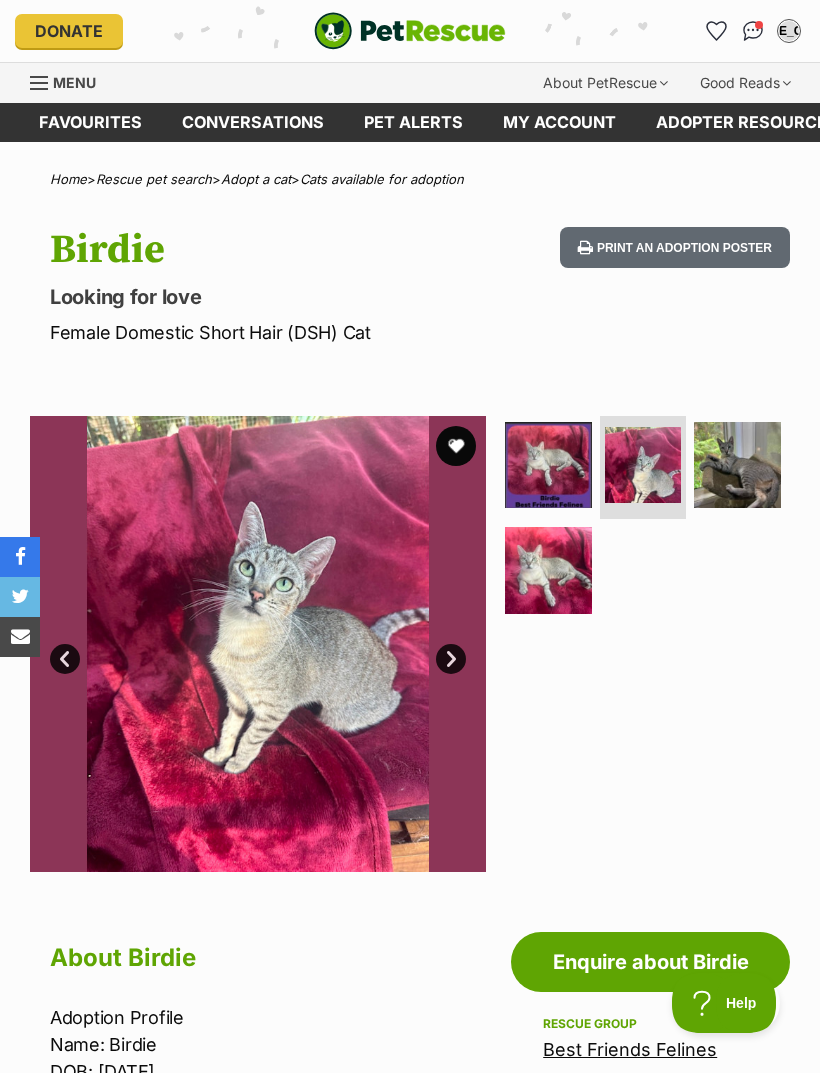 scroll, scrollTop: 0, scrollLeft: 0, axis: both 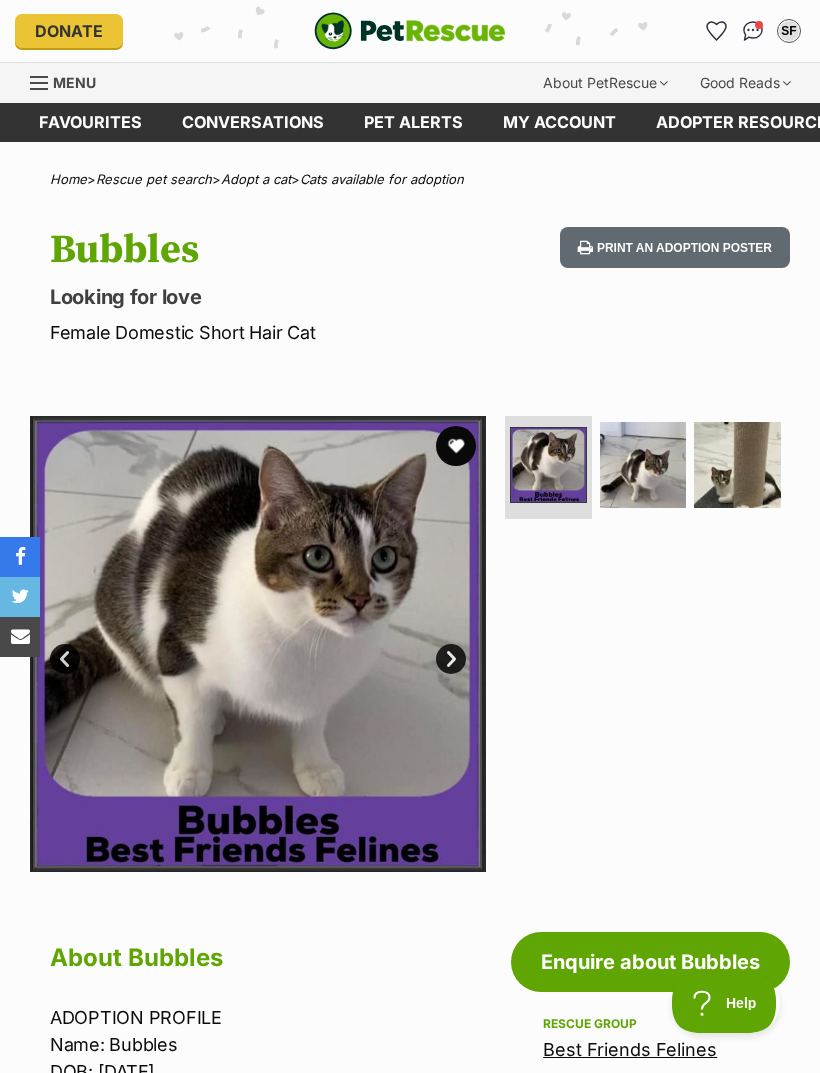 click at bounding box center [643, 465] 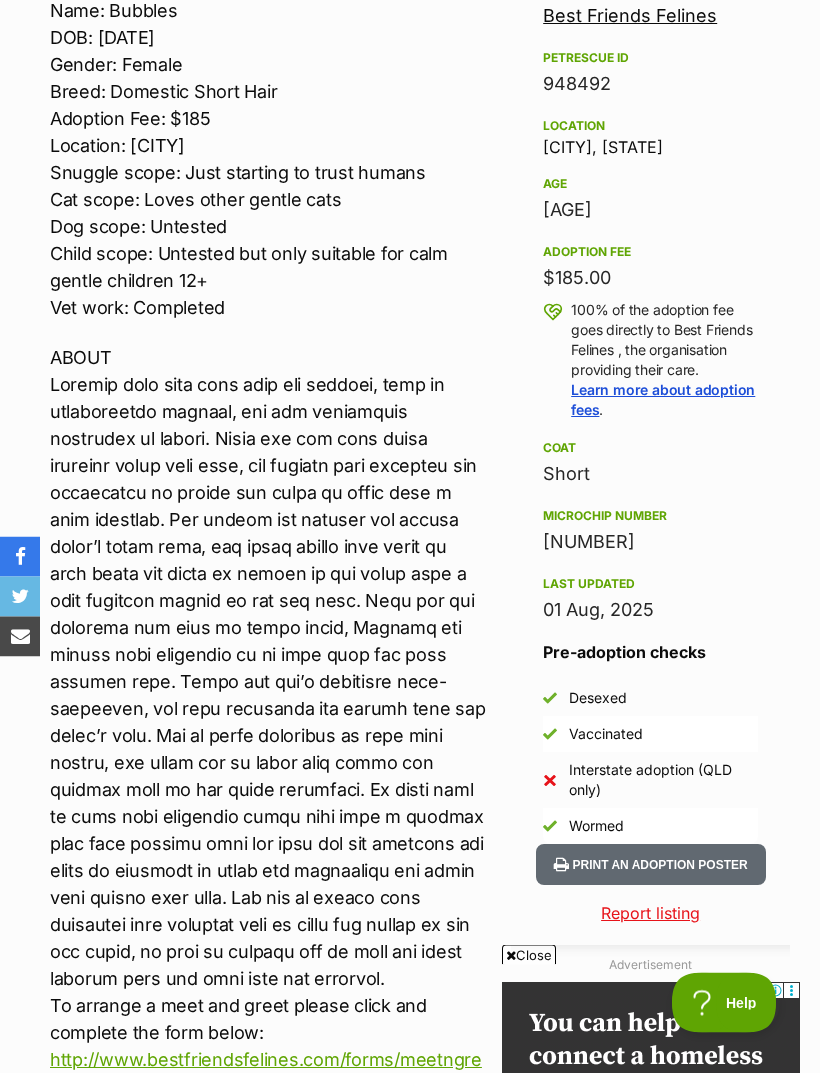 scroll, scrollTop: 0, scrollLeft: 0, axis: both 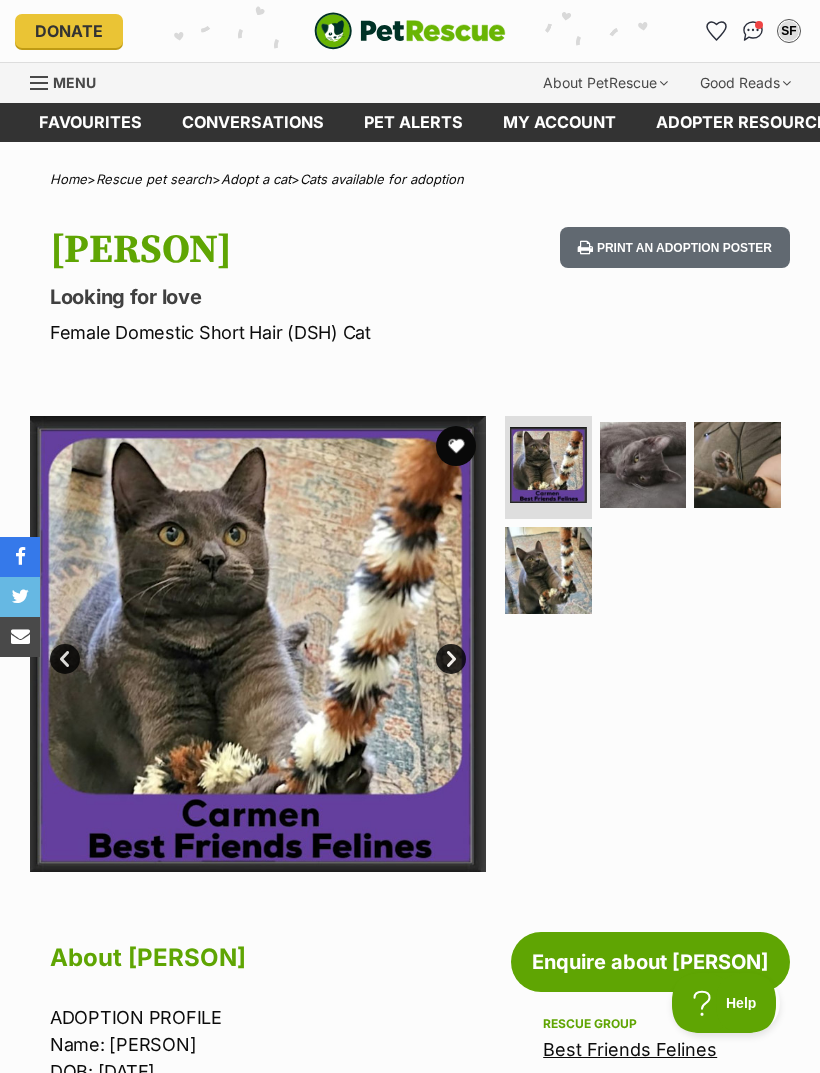 click at bounding box center (643, 465) 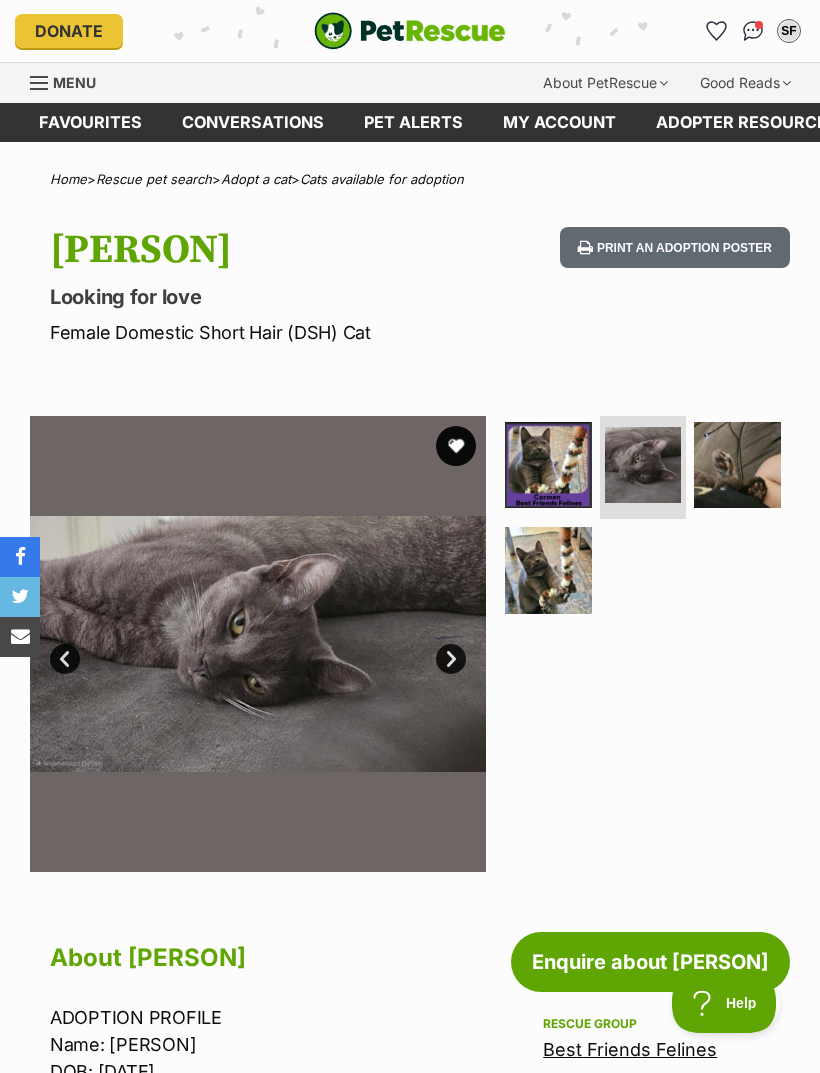 scroll, scrollTop: 0, scrollLeft: 0, axis: both 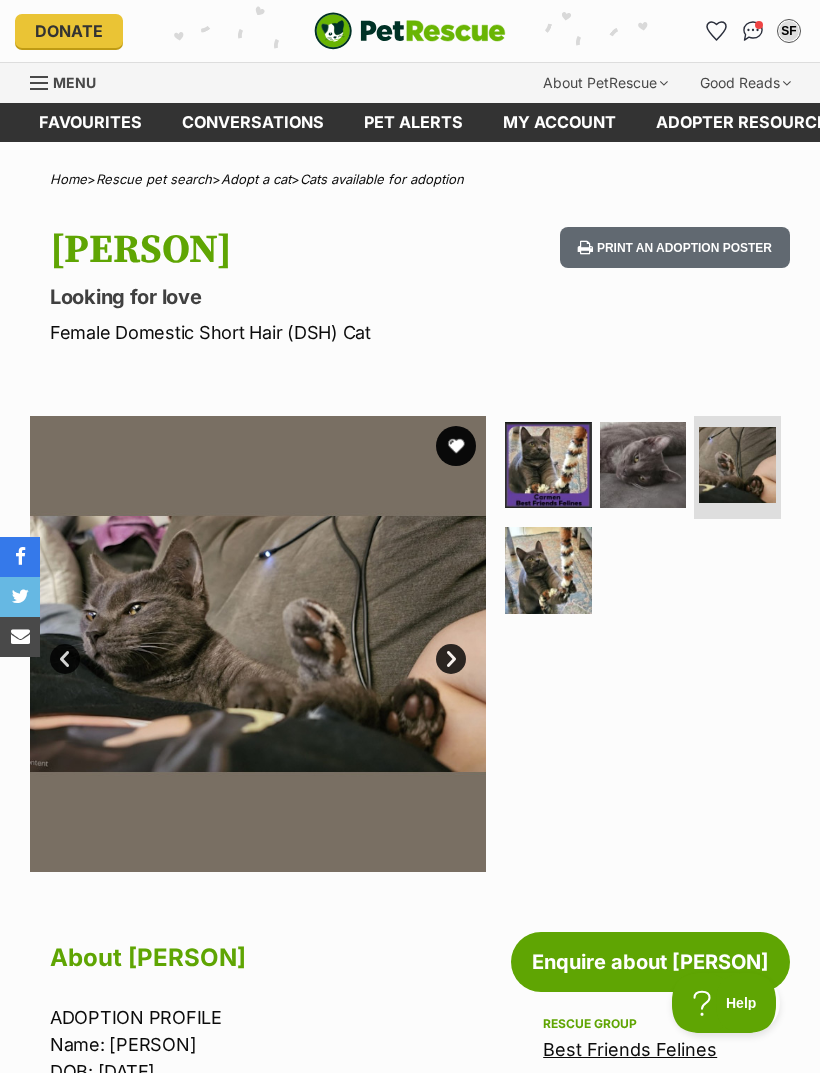 click at bounding box center [548, 570] 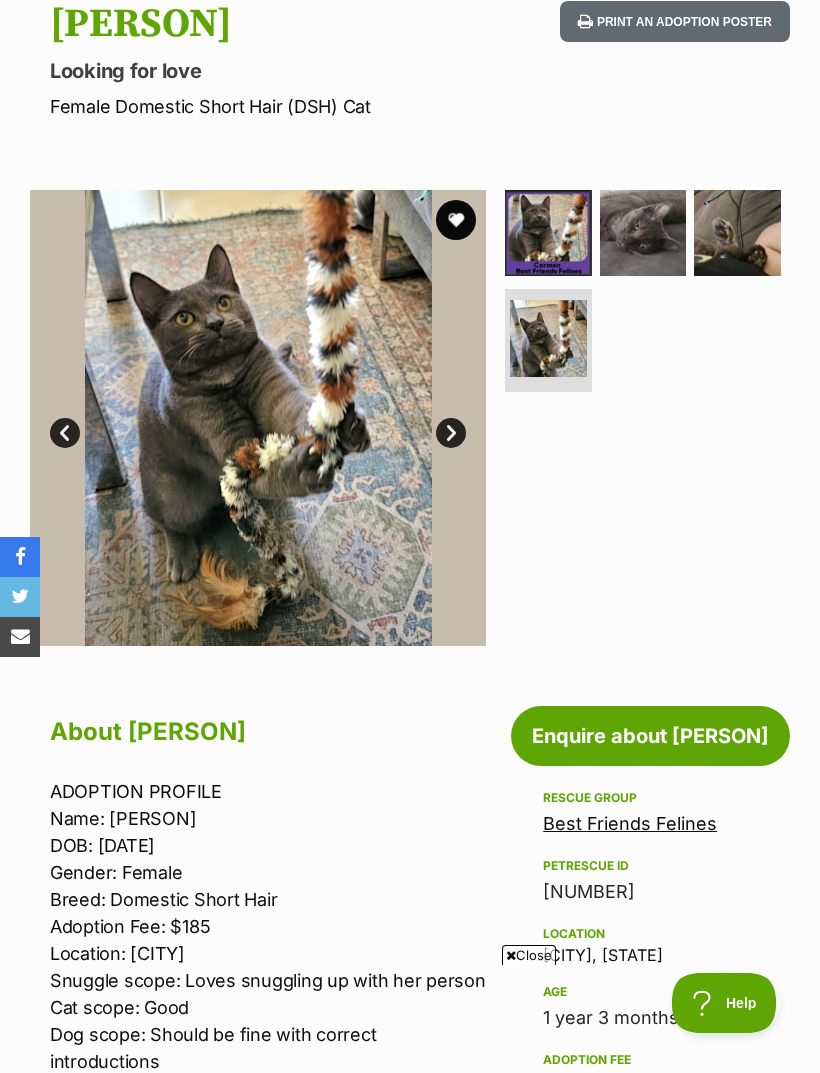 scroll, scrollTop: 231, scrollLeft: 0, axis: vertical 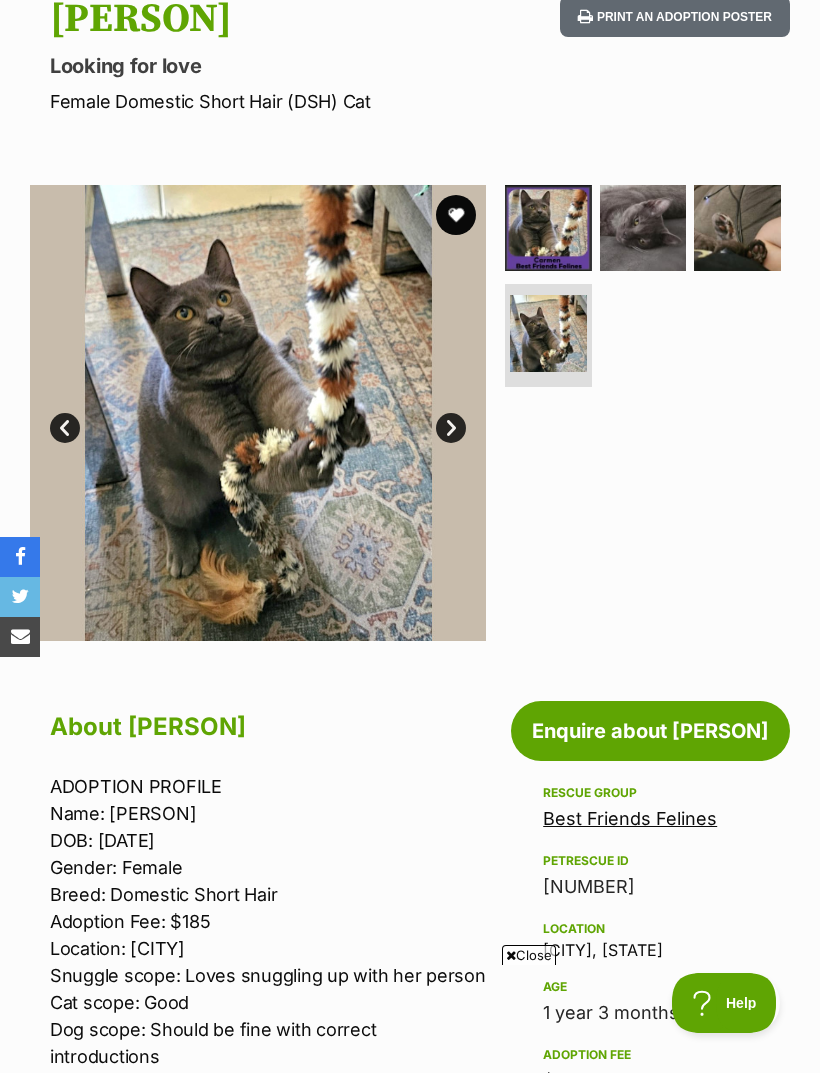 click at bounding box center (643, 228) 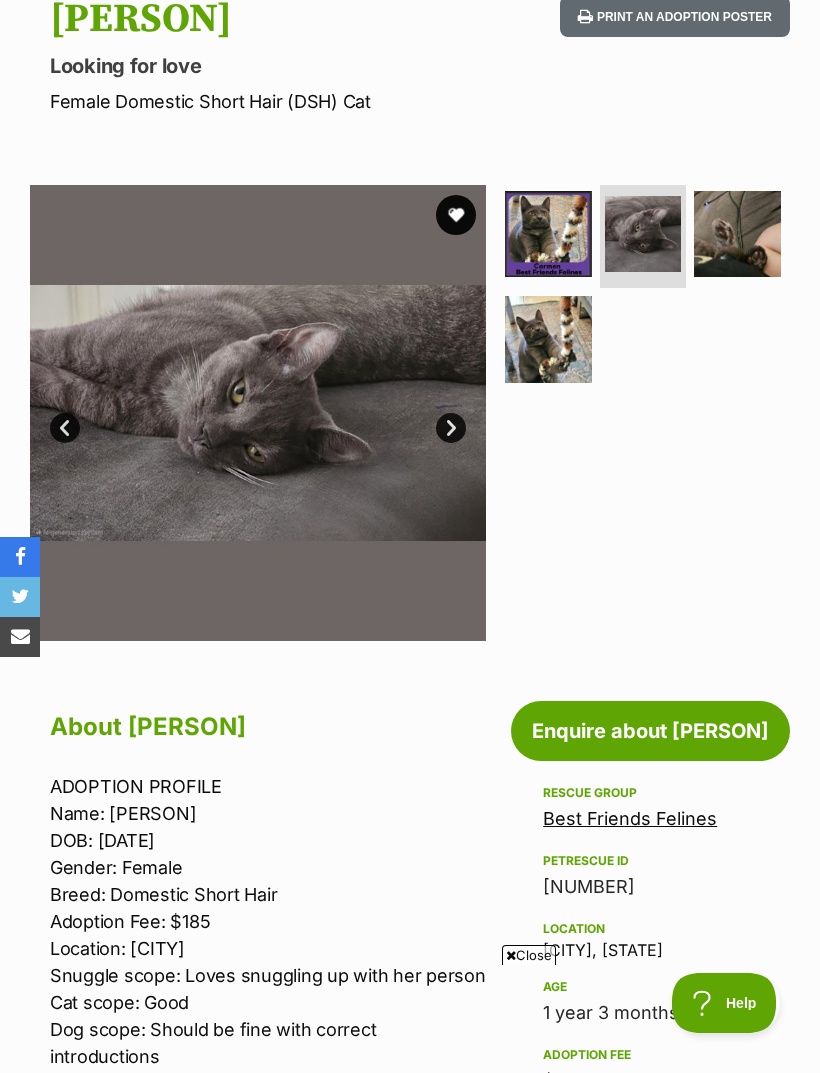 click at bounding box center (737, 234) 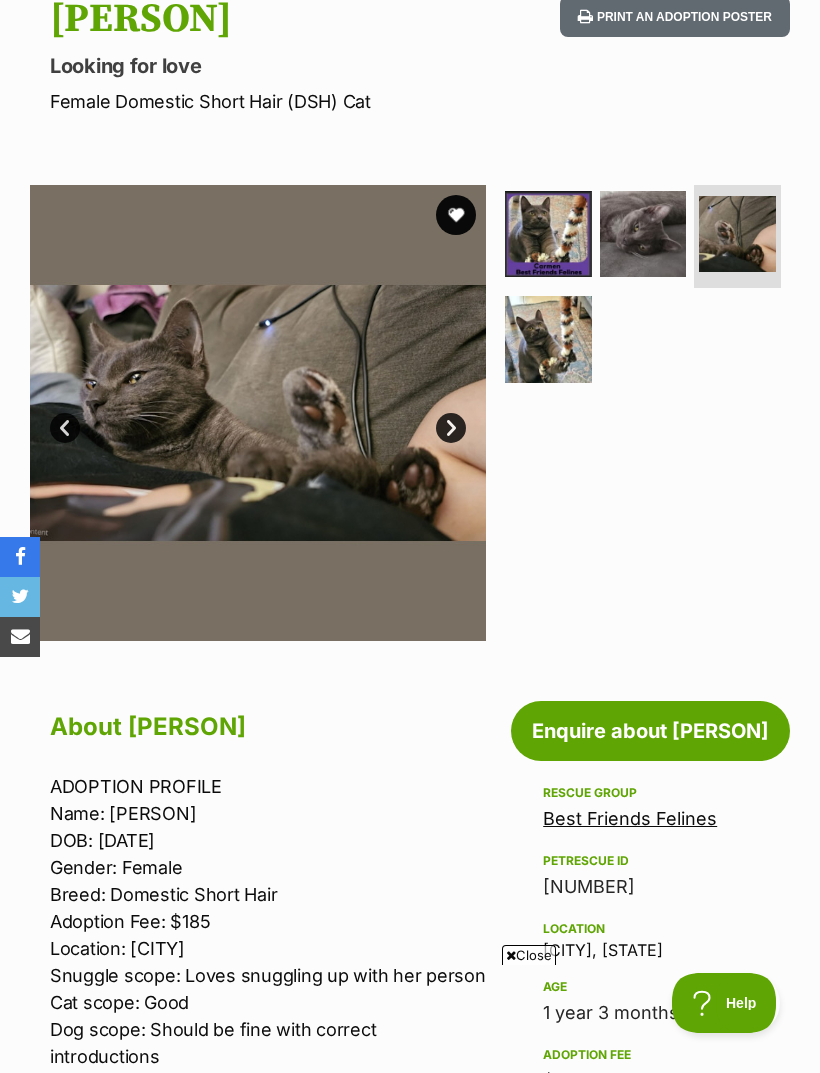 click at bounding box center (548, 339) 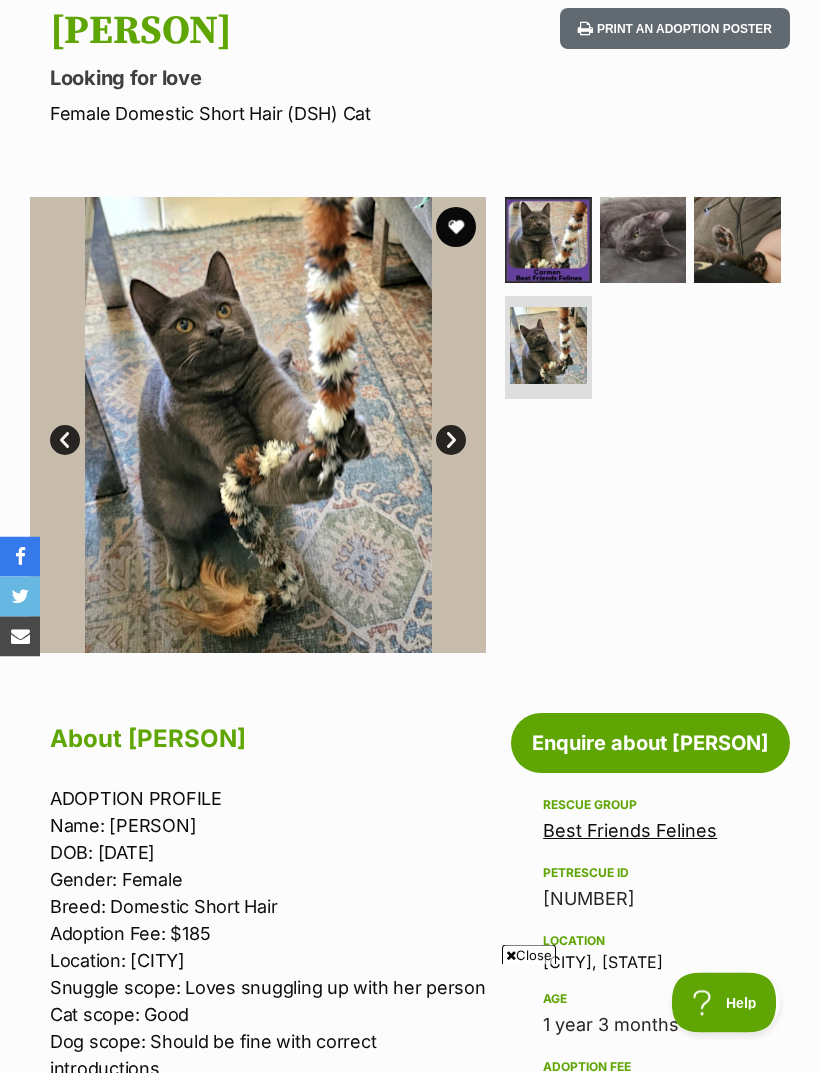 click at bounding box center [456, 228] 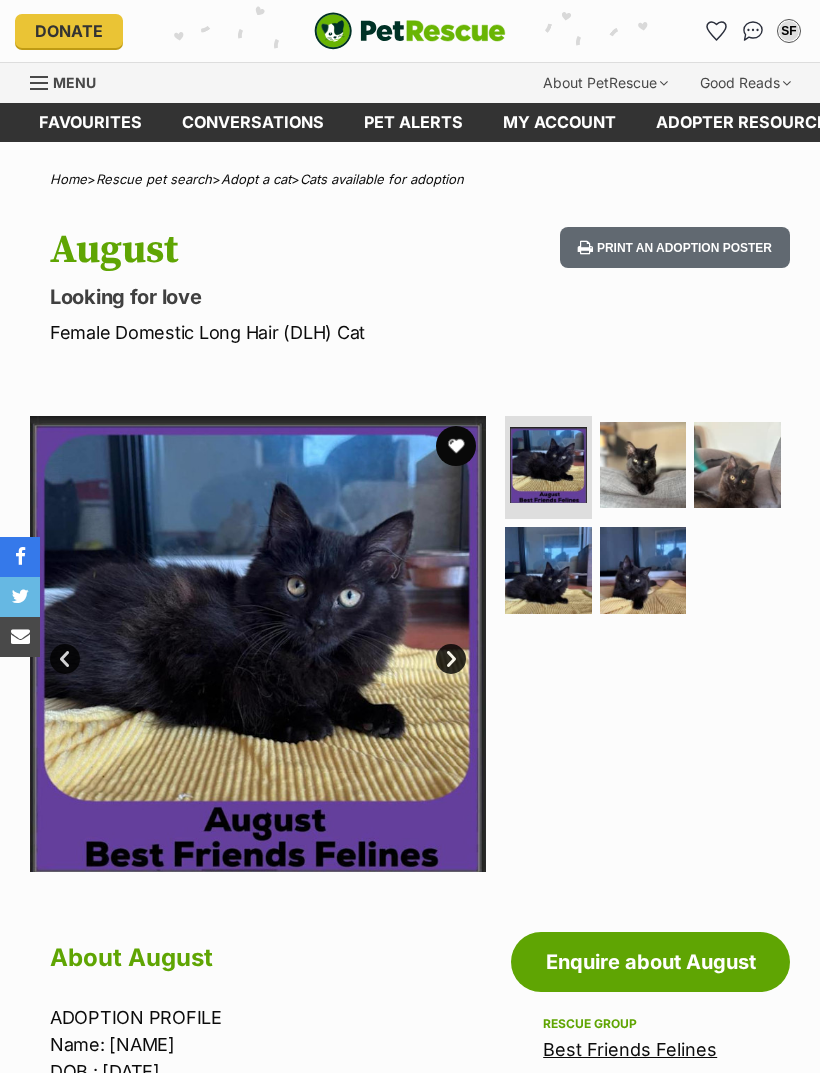 scroll, scrollTop: 0, scrollLeft: 0, axis: both 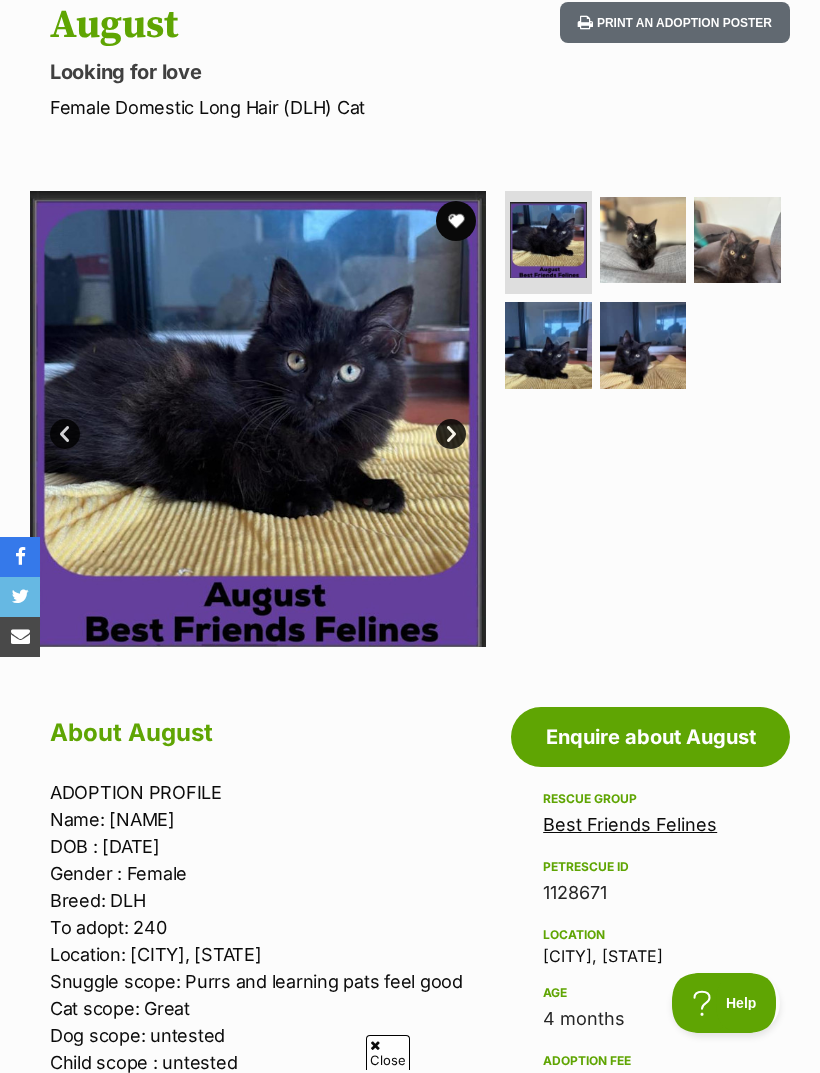 click at bounding box center (456, 221) 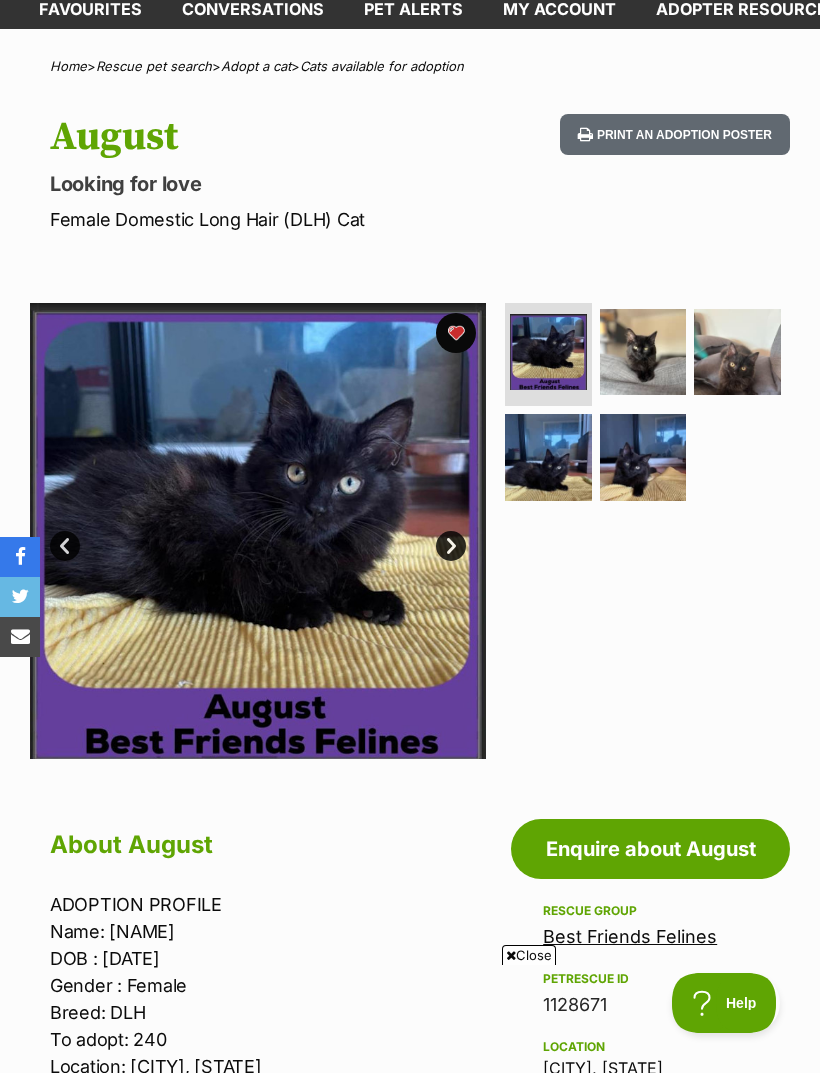 scroll, scrollTop: 0, scrollLeft: 0, axis: both 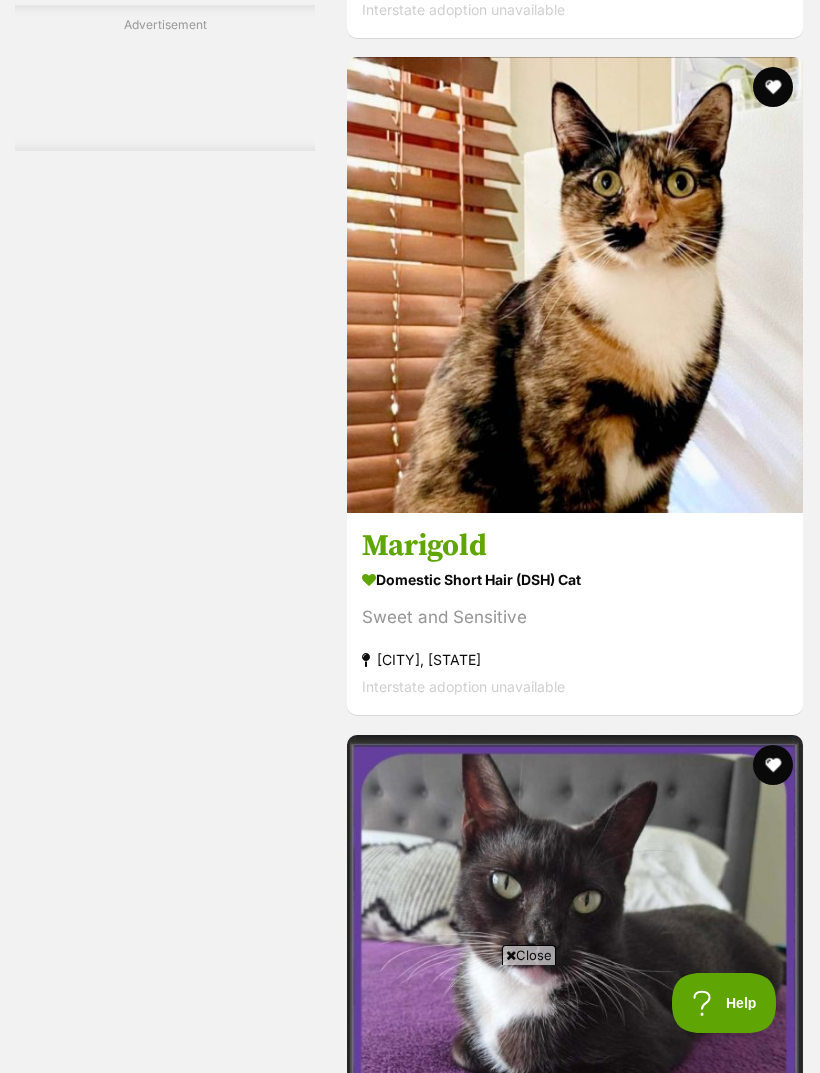click on "Next" at bounding box center (656, 9815) 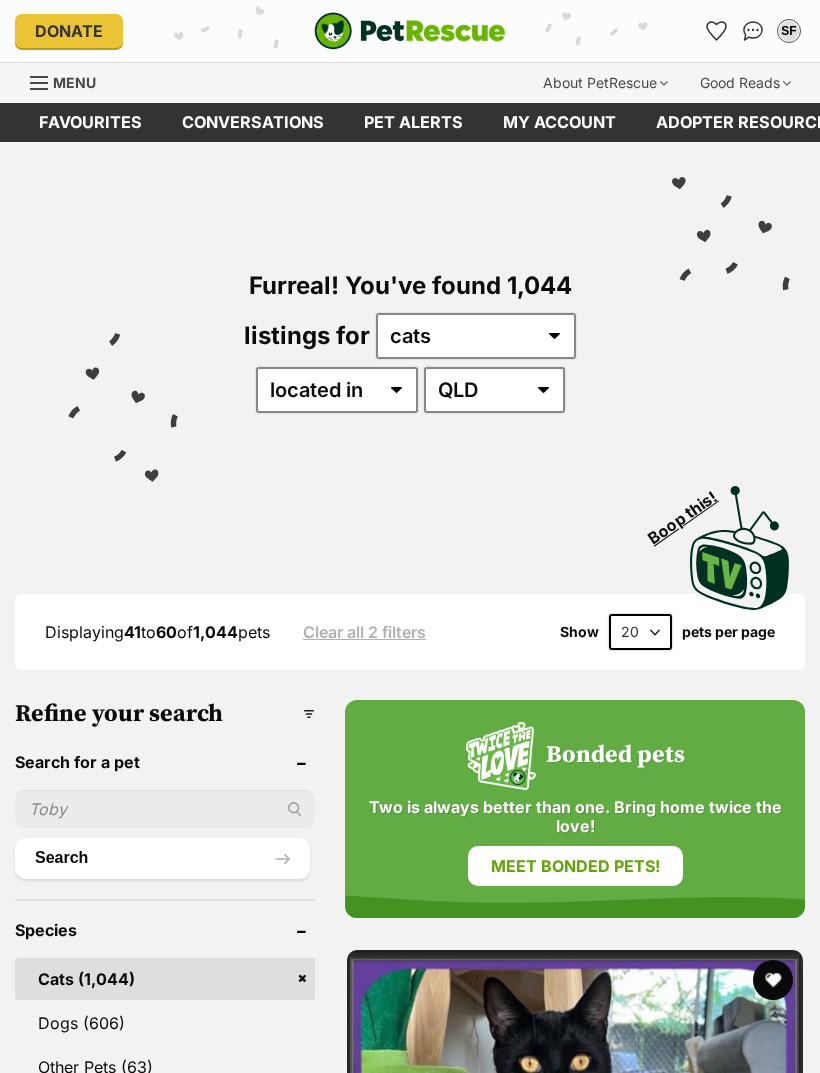 scroll, scrollTop: 0, scrollLeft: 0, axis: both 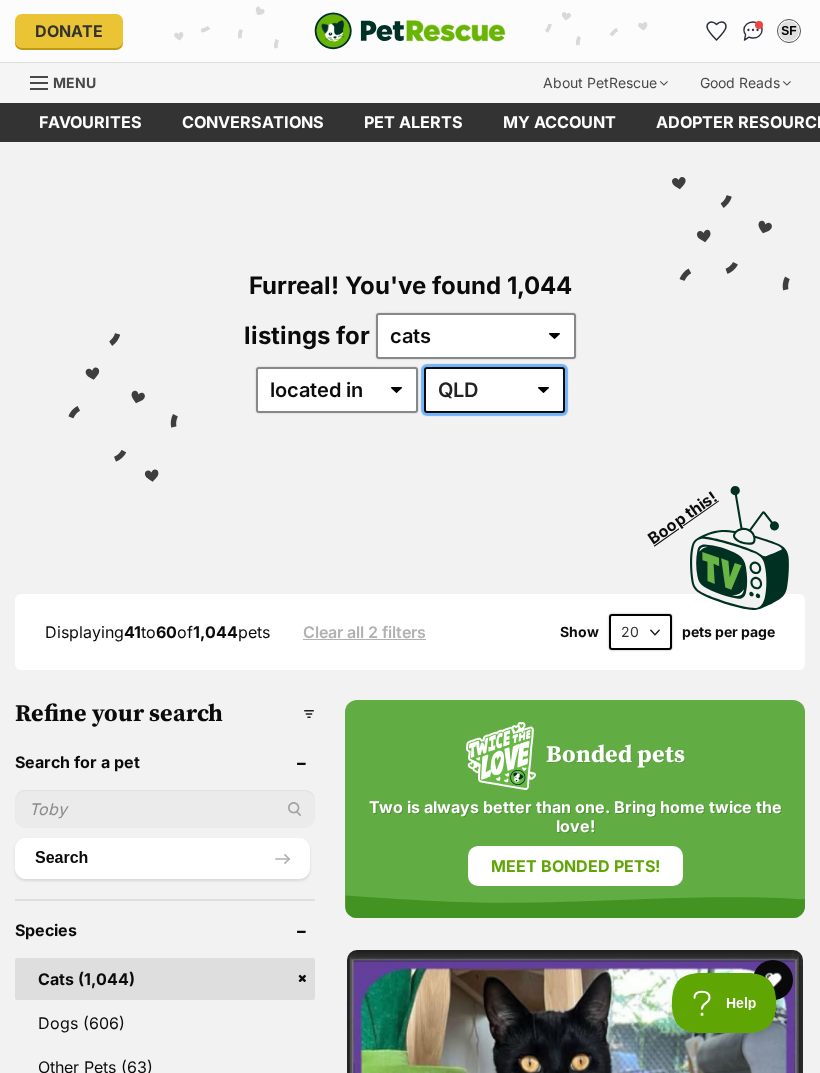 click on "Australia
ACT
NSW
NT
QLD
SA
TAS
VIC
WA" at bounding box center [494, 390] 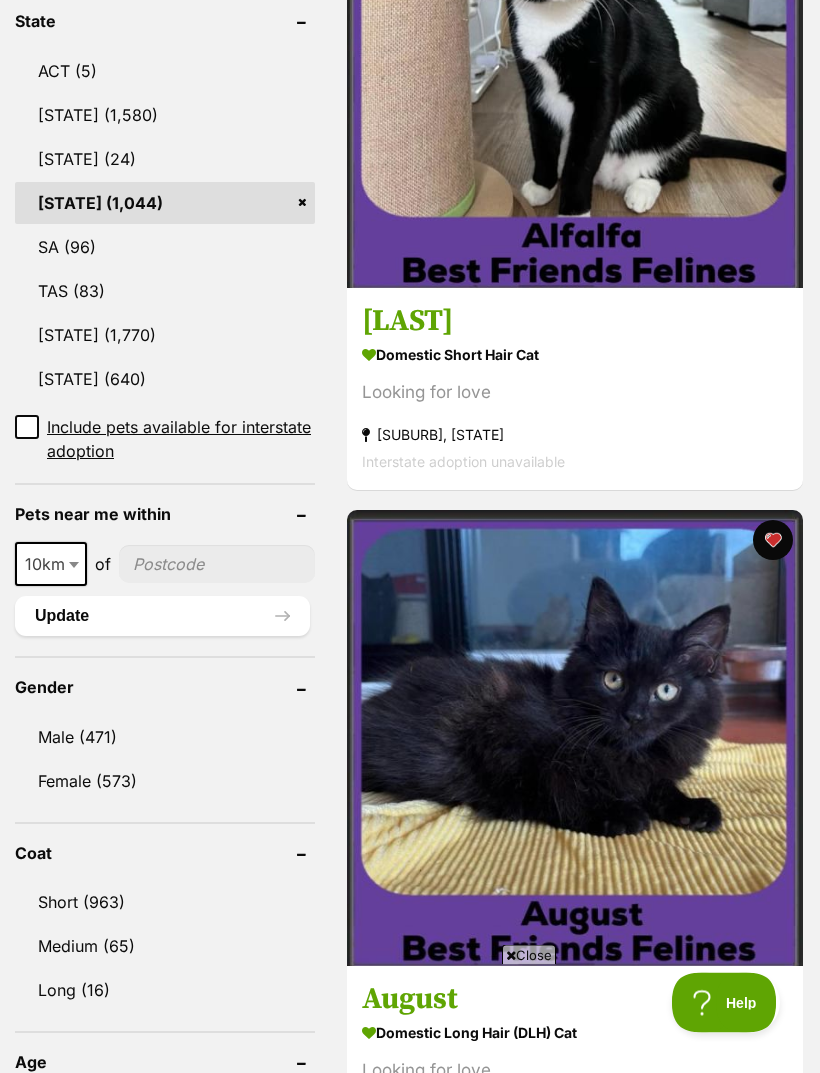 scroll, scrollTop: 1121, scrollLeft: 0, axis: vertical 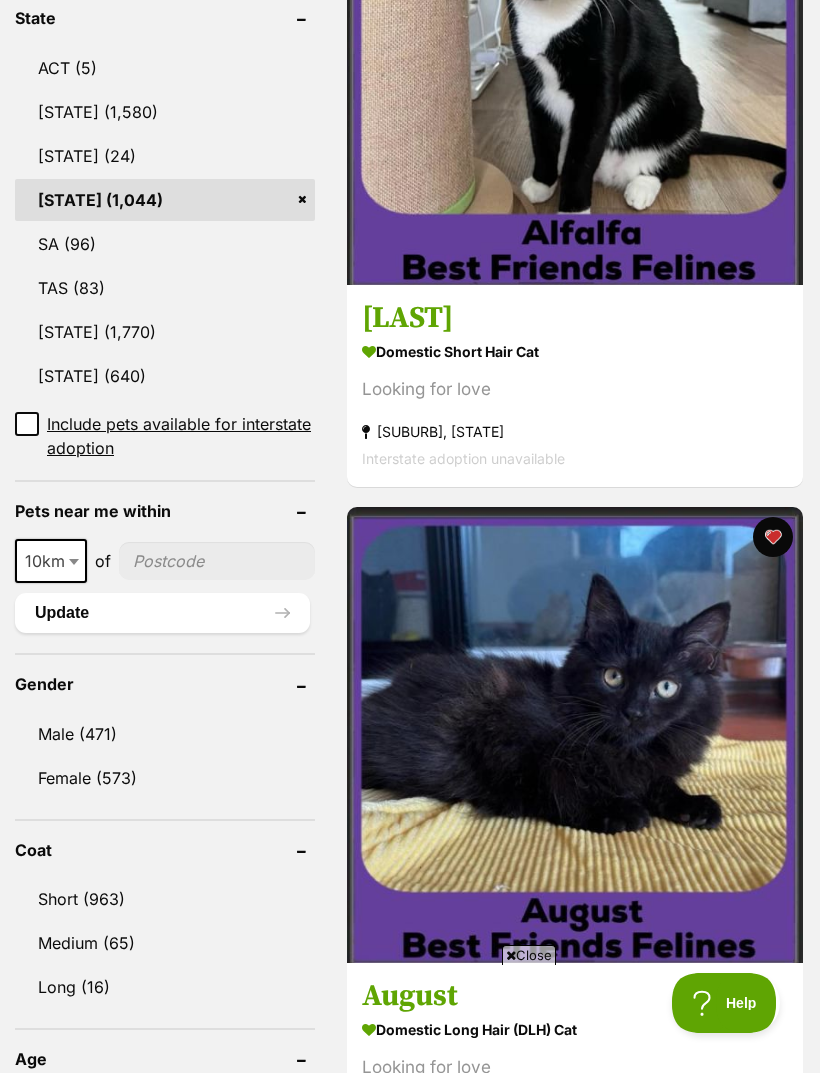 click at bounding box center (74, 562) 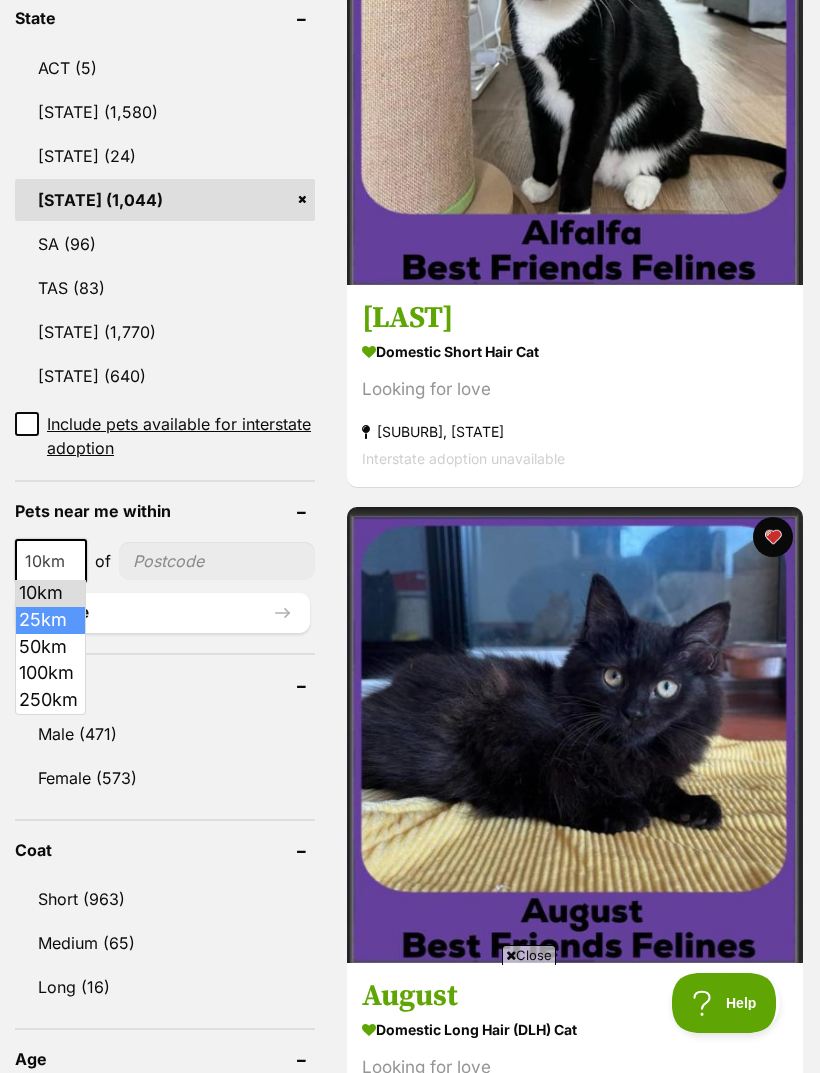 select on "25" 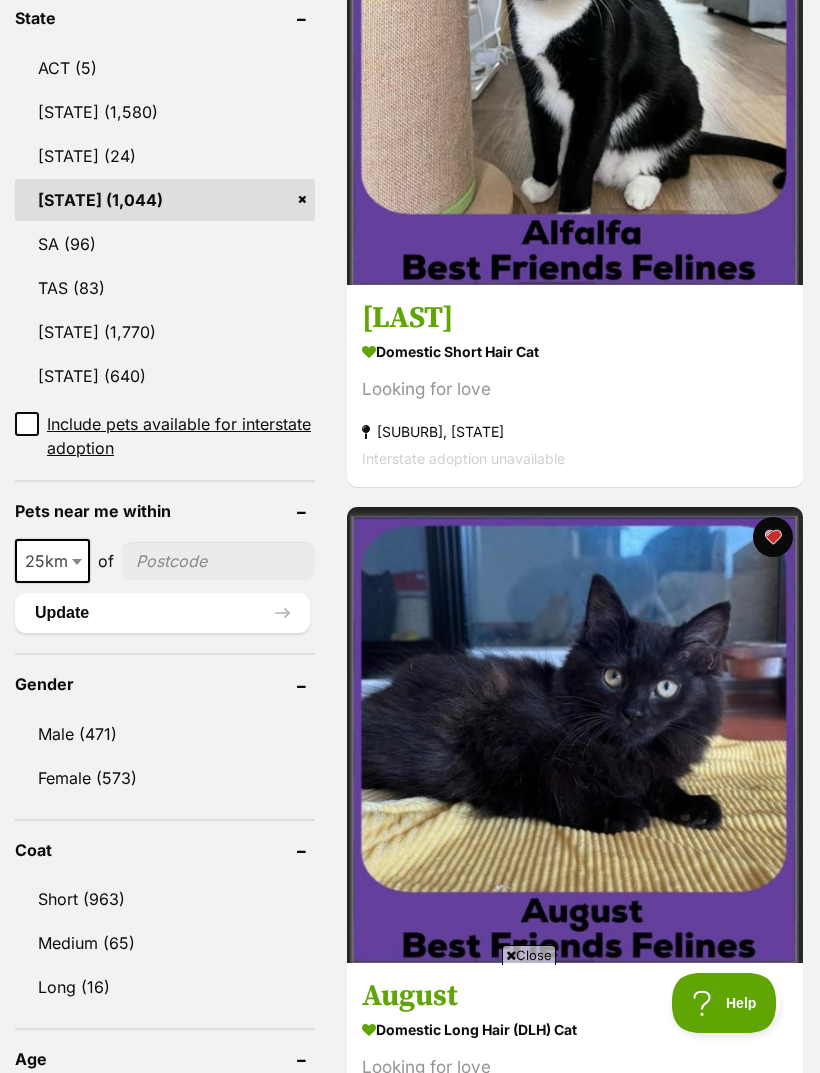 click at bounding box center [218, 561] 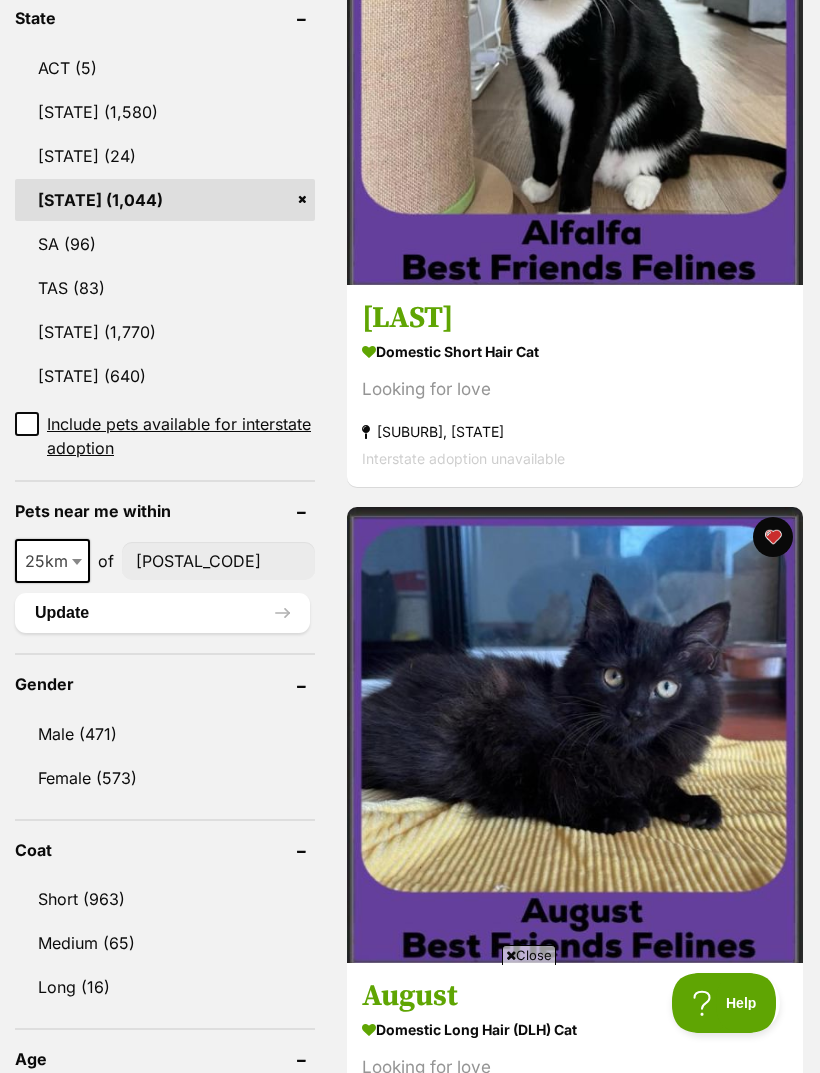 type on "4070" 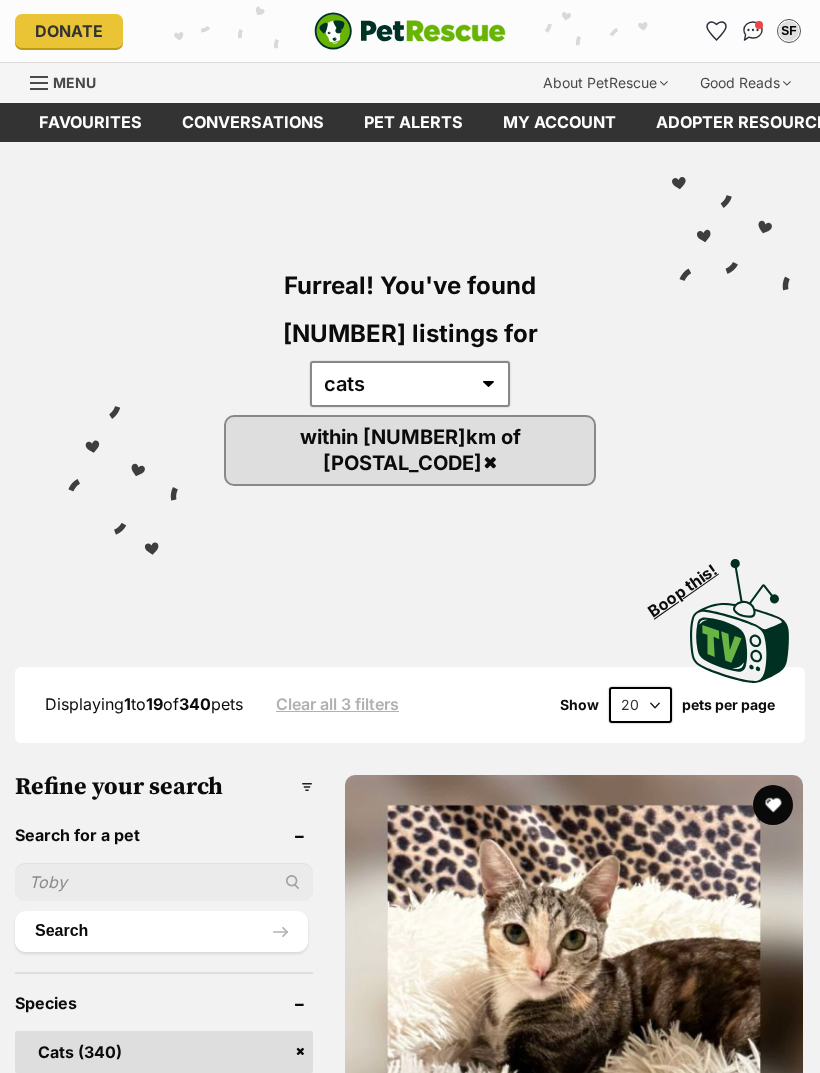 scroll, scrollTop: 0, scrollLeft: 0, axis: both 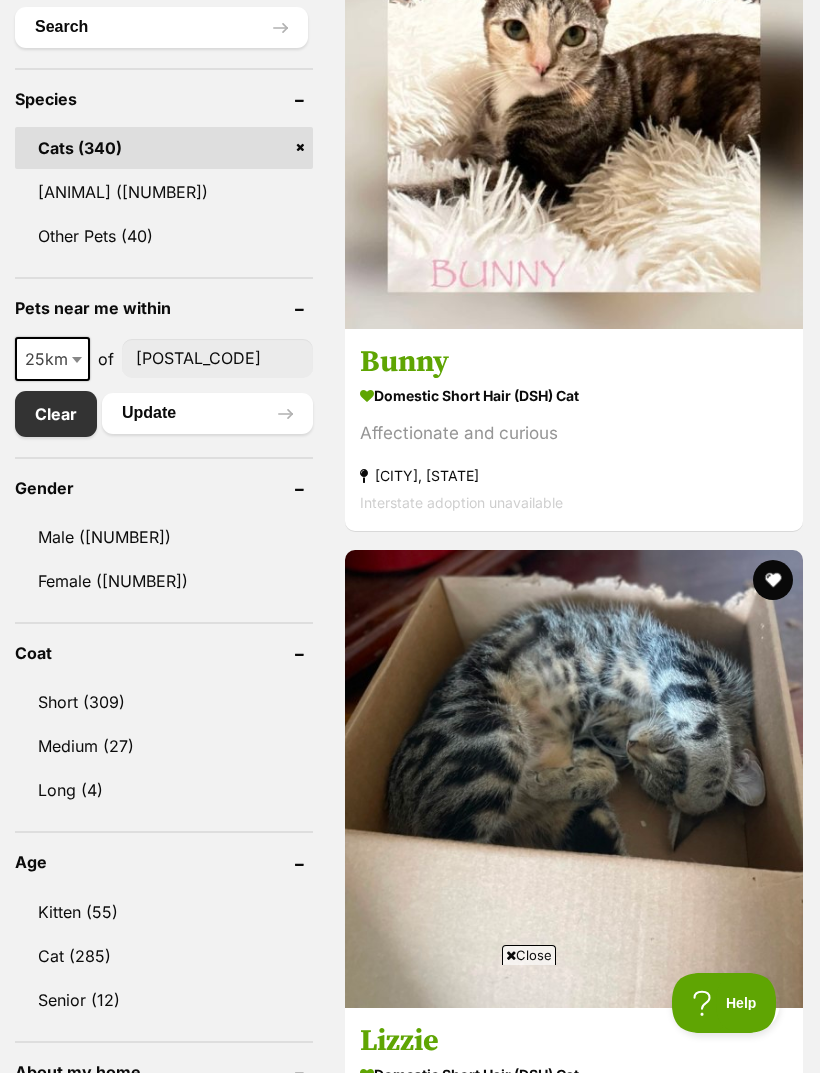 click on "Medium (27)" at bounding box center (164, 746) 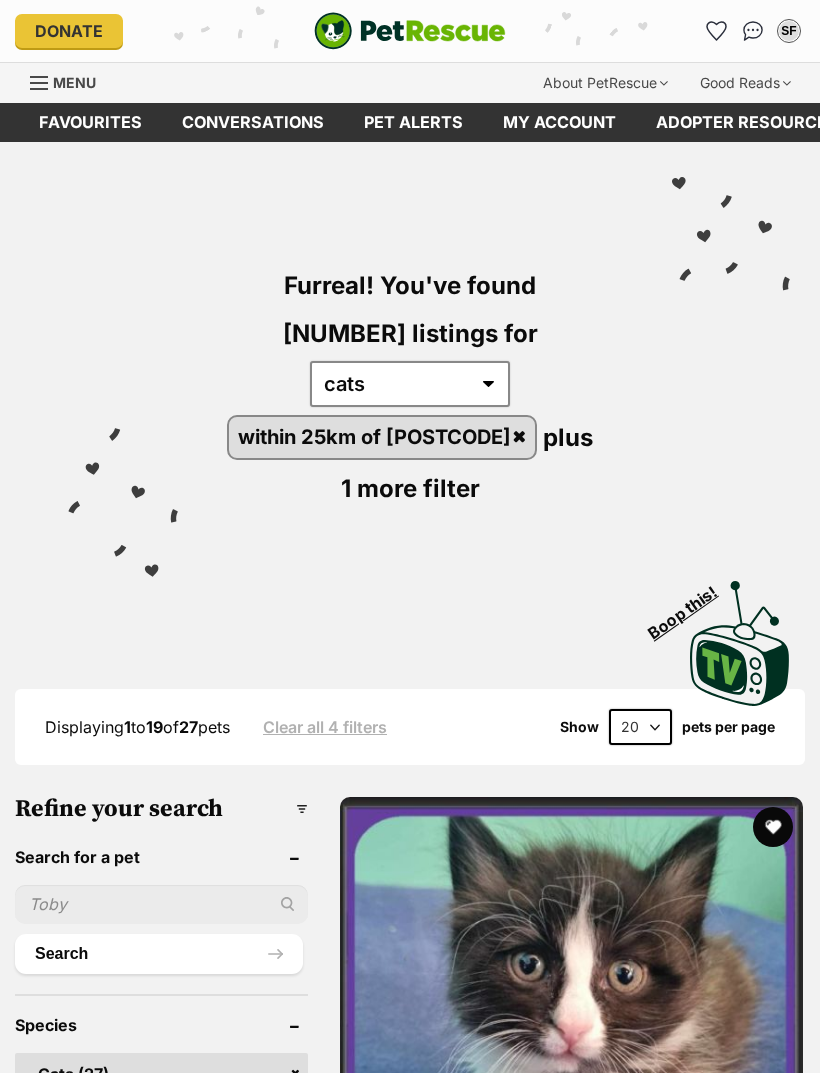 scroll, scrollTop: 0, scrollLeft: 0, axis: both 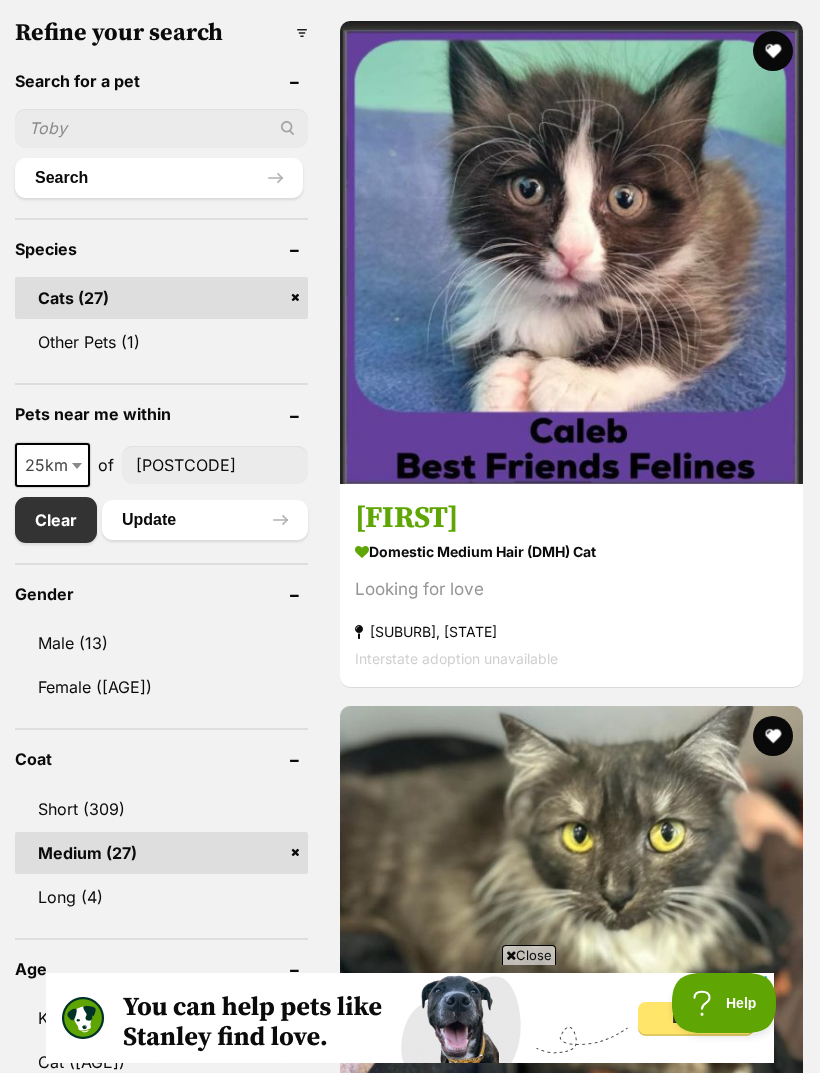 click at bounding box center (571, 1621) 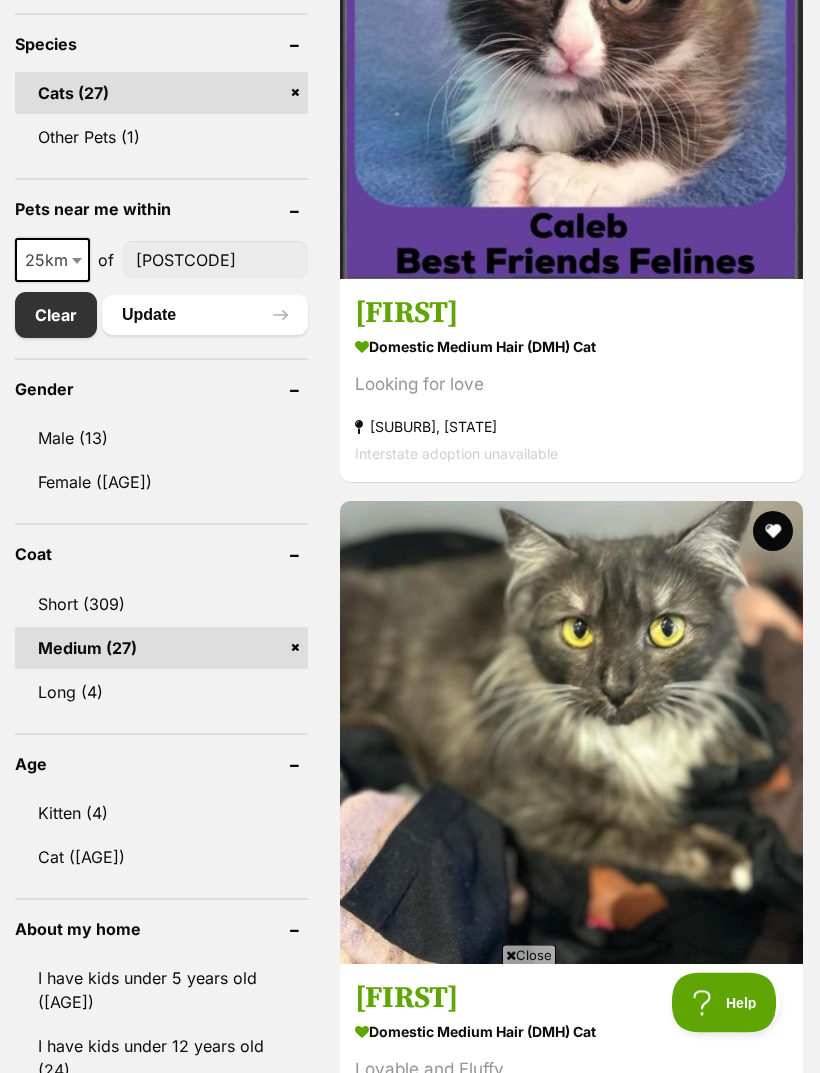 scroll, scrollTop: 981, scrollLeft: 0, axis: vertical 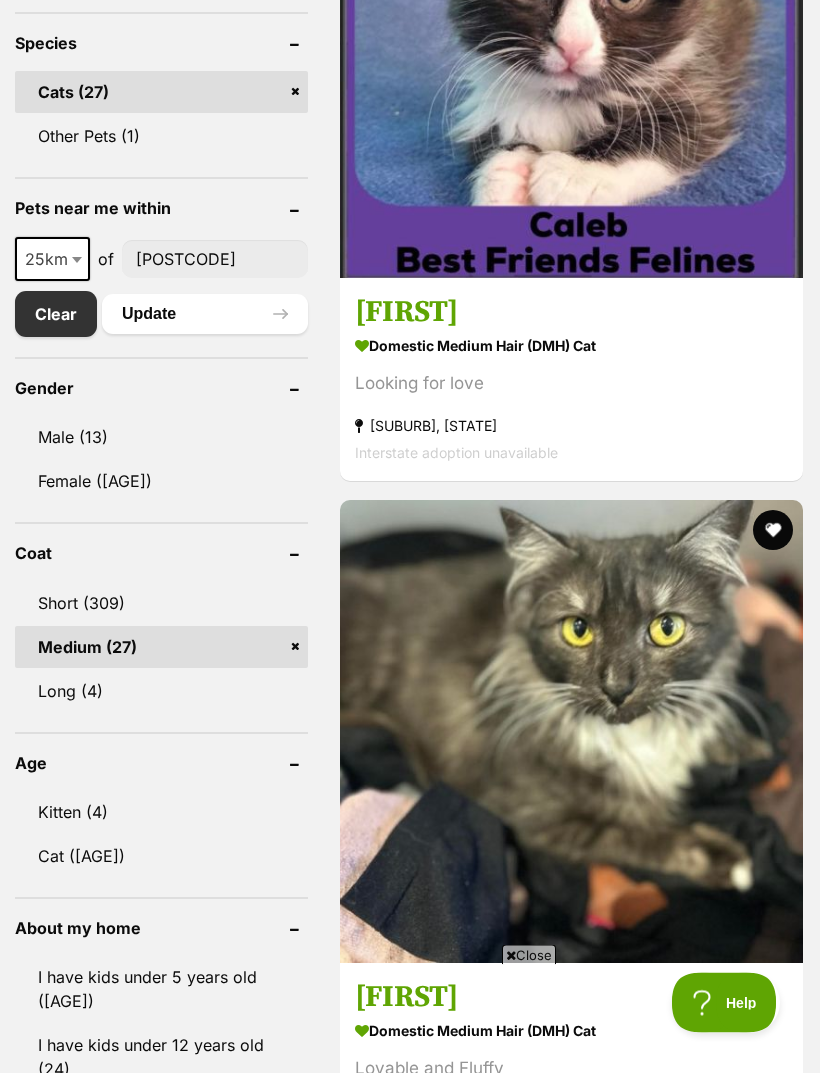 click at bounding box center (571, 2101) 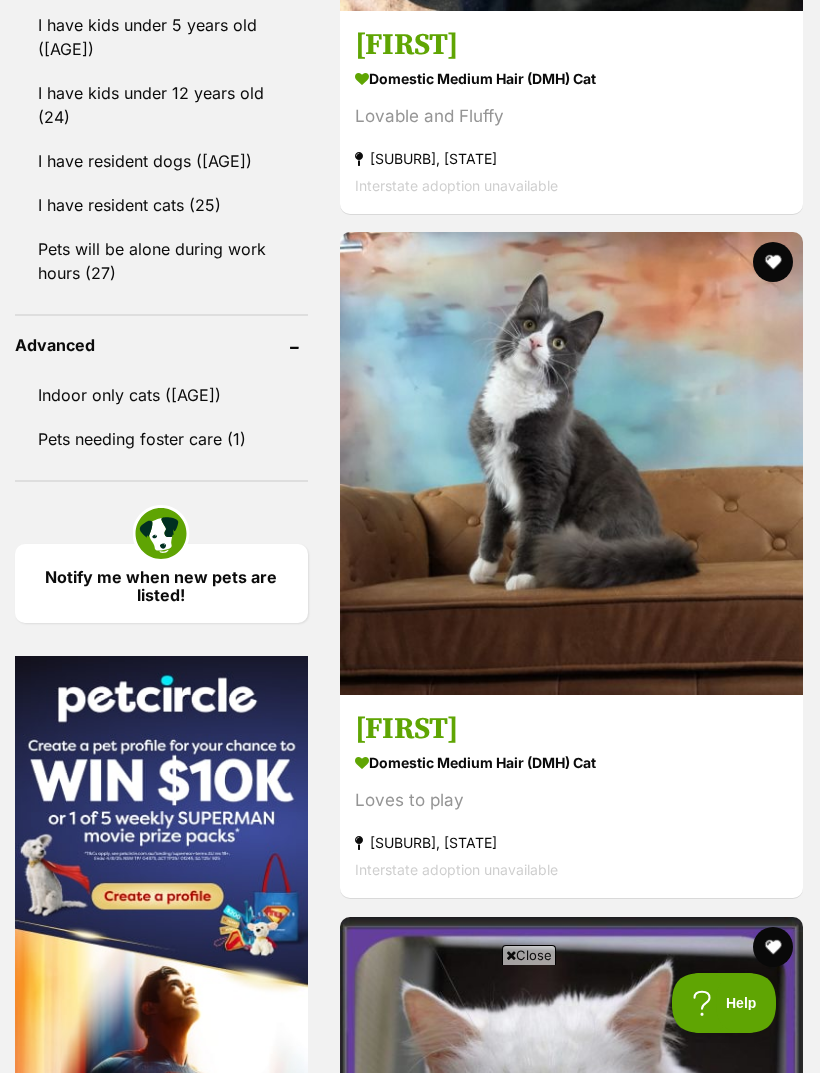 scroll, scrollTop: 2023, scrollLeft: 0, axis: vertical 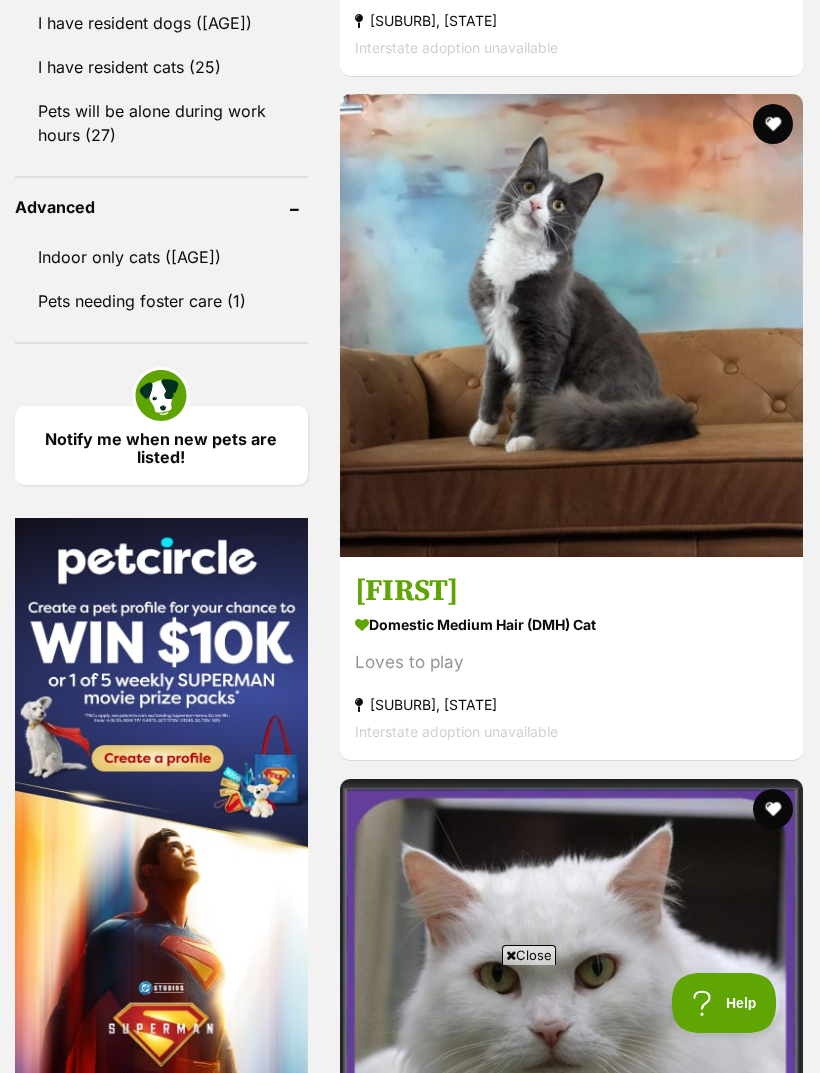 click at bounding box center (571, 3416) 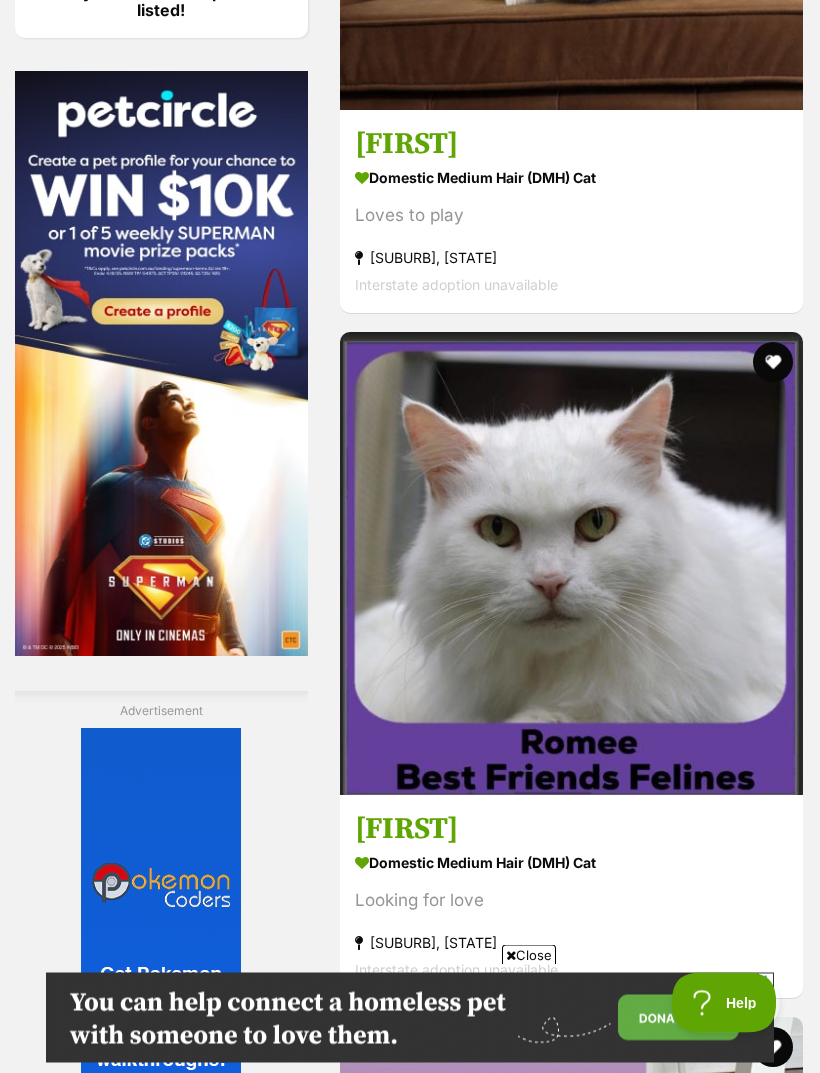 scroll, scrollTop: 2519, scrollLeft: 0, axis: vertical 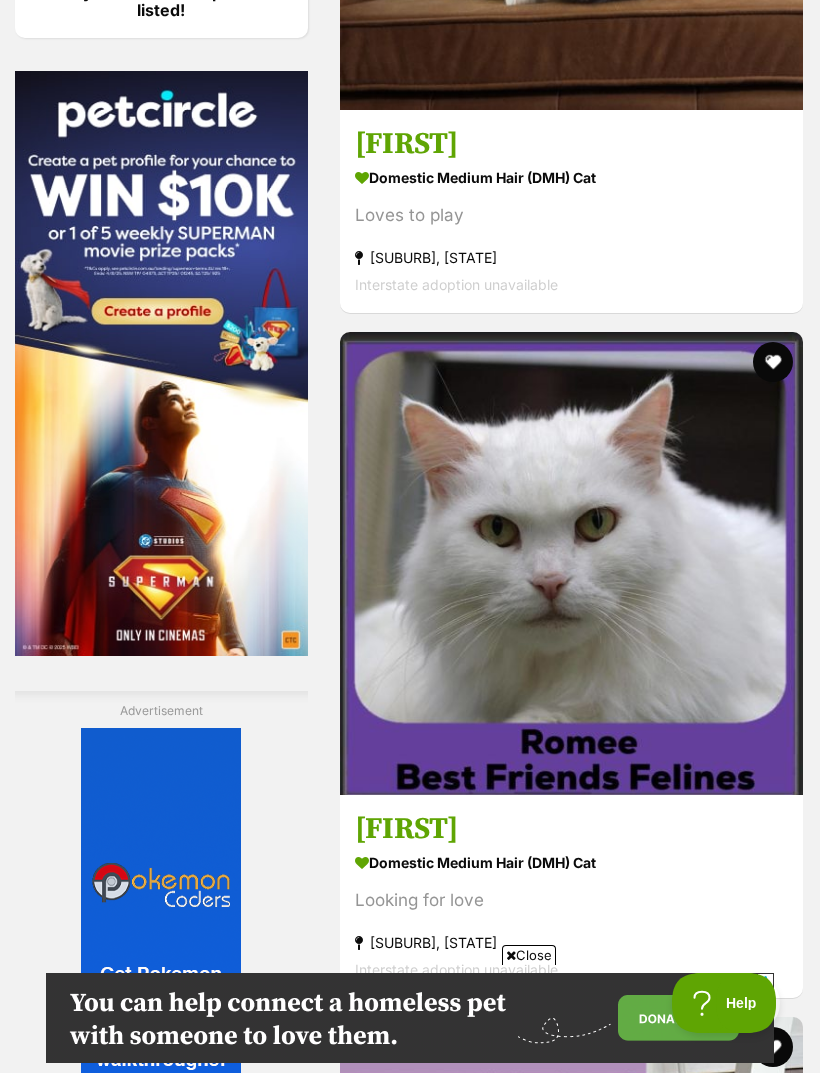 click at bounding box center (571, 4338) 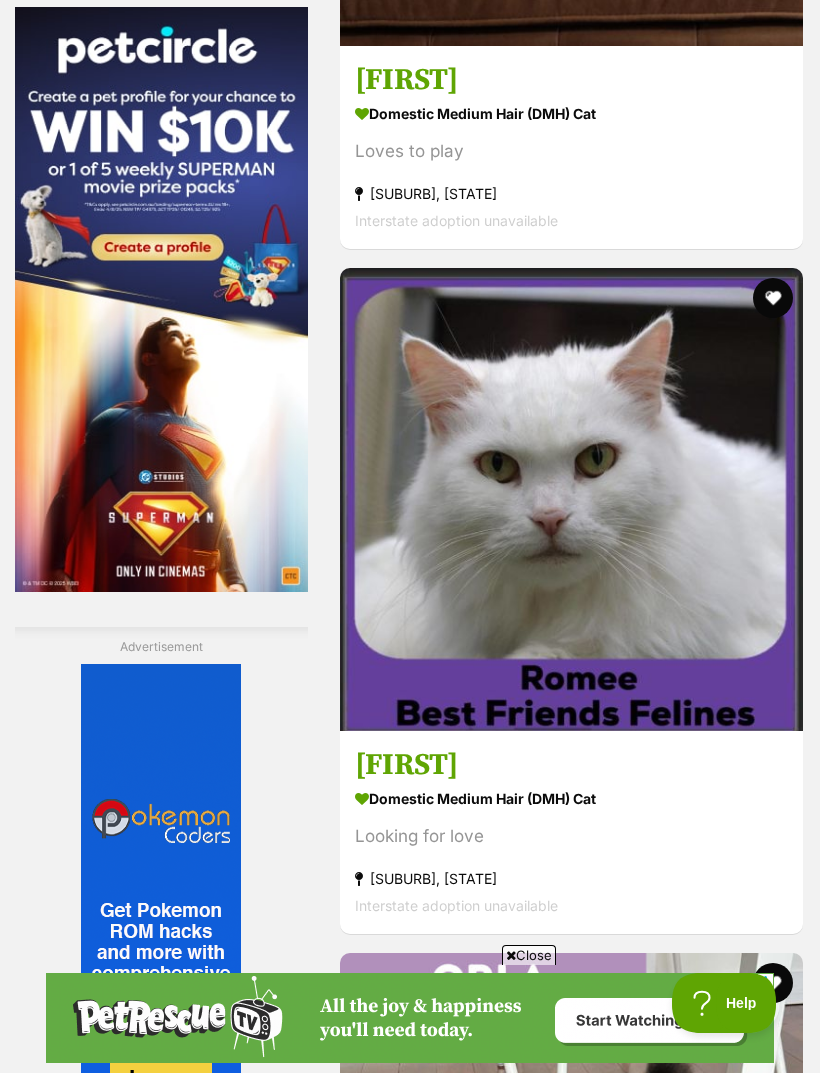 scroll, scrollTop: 0, scrollLeft: 0, axis: both 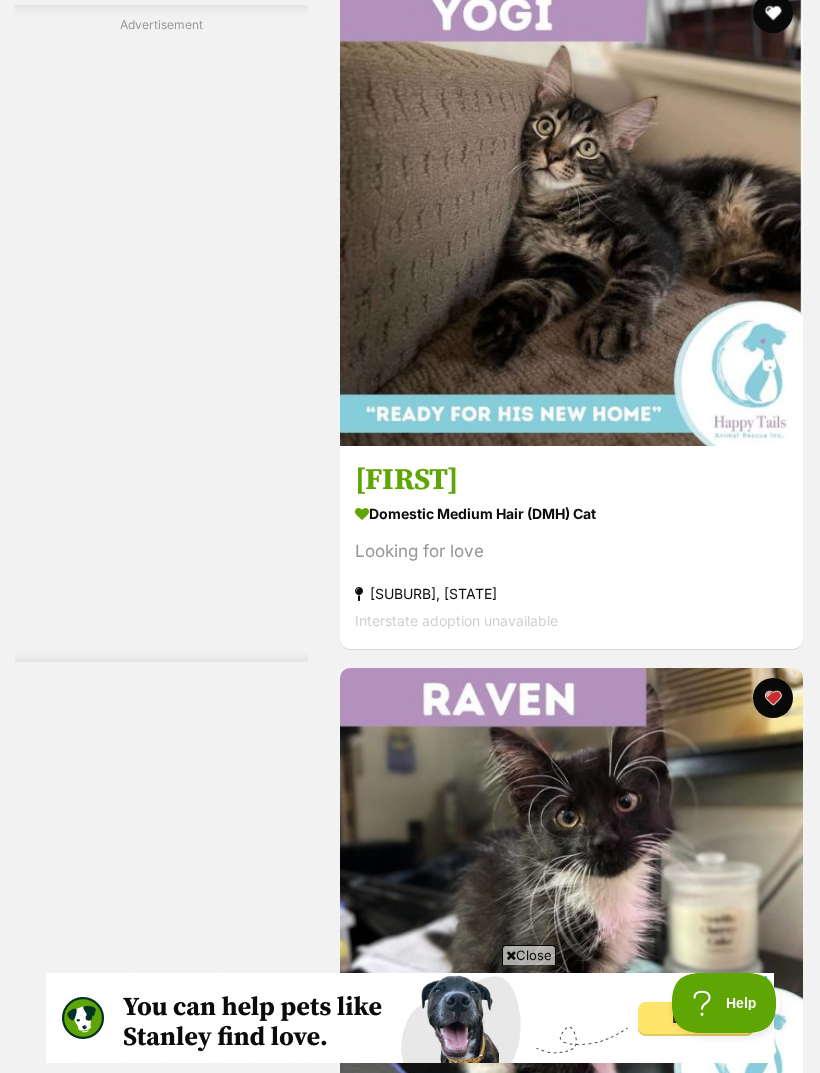 click at bounding box center [571, 9967] 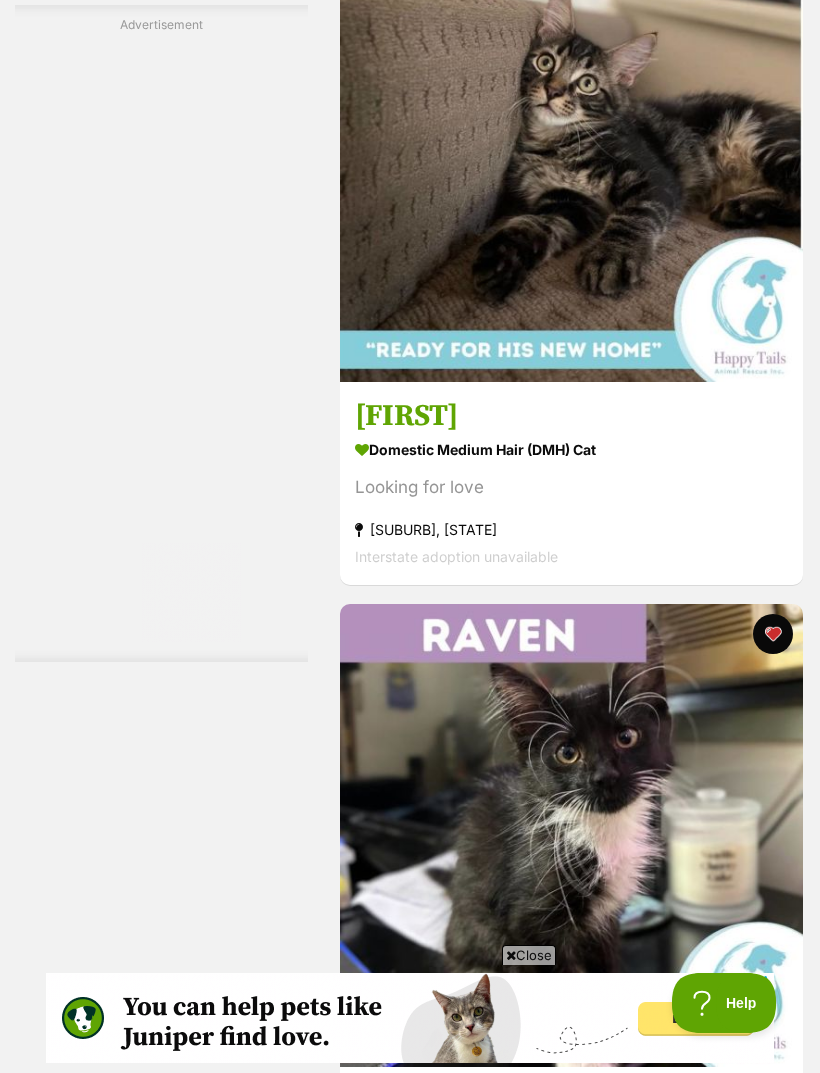 scroll, scrollTop: 0, scrollLeft: 0, axis: both 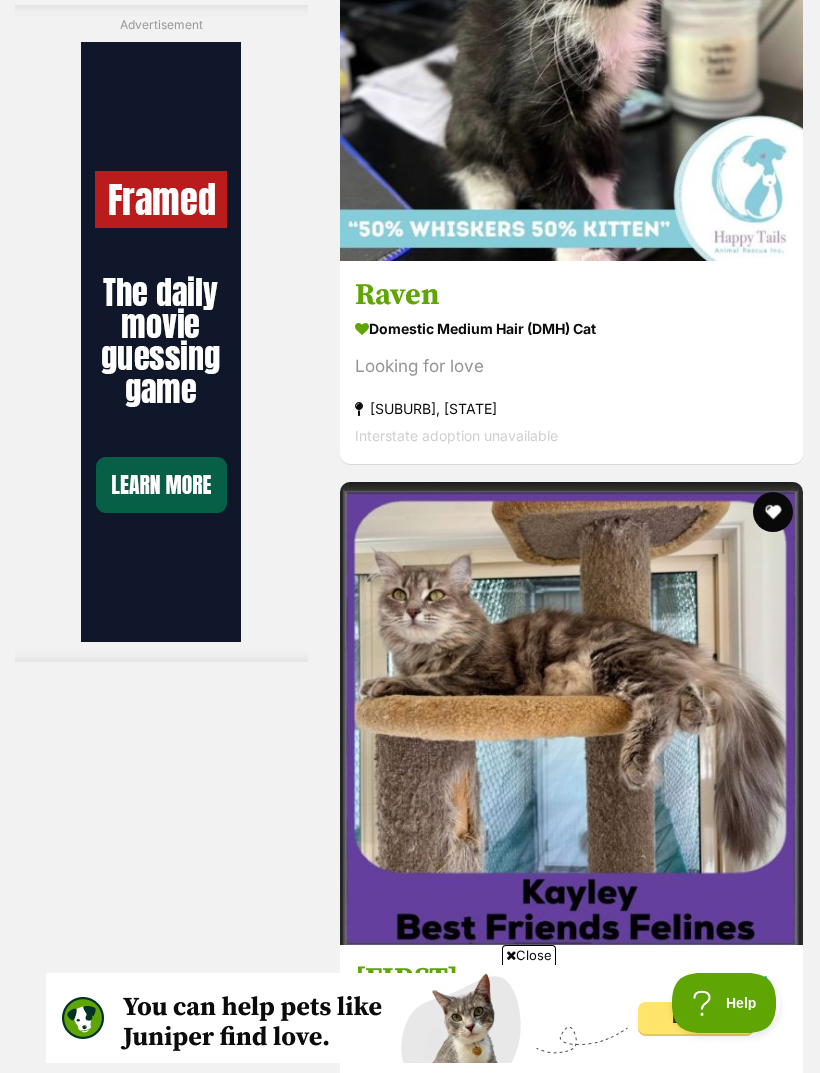 click on "Next" at bounding box center [571, 9575] 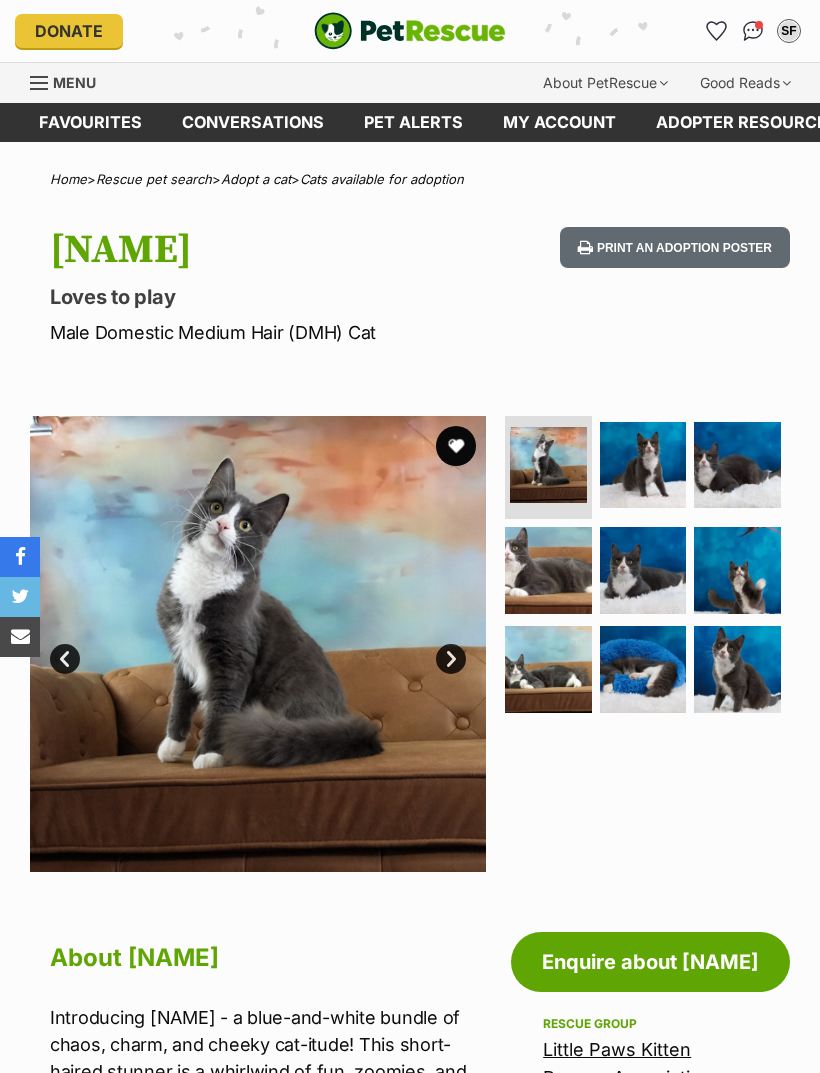 scroll, scrollTop: 0, scrollLeft: 0, axis: both 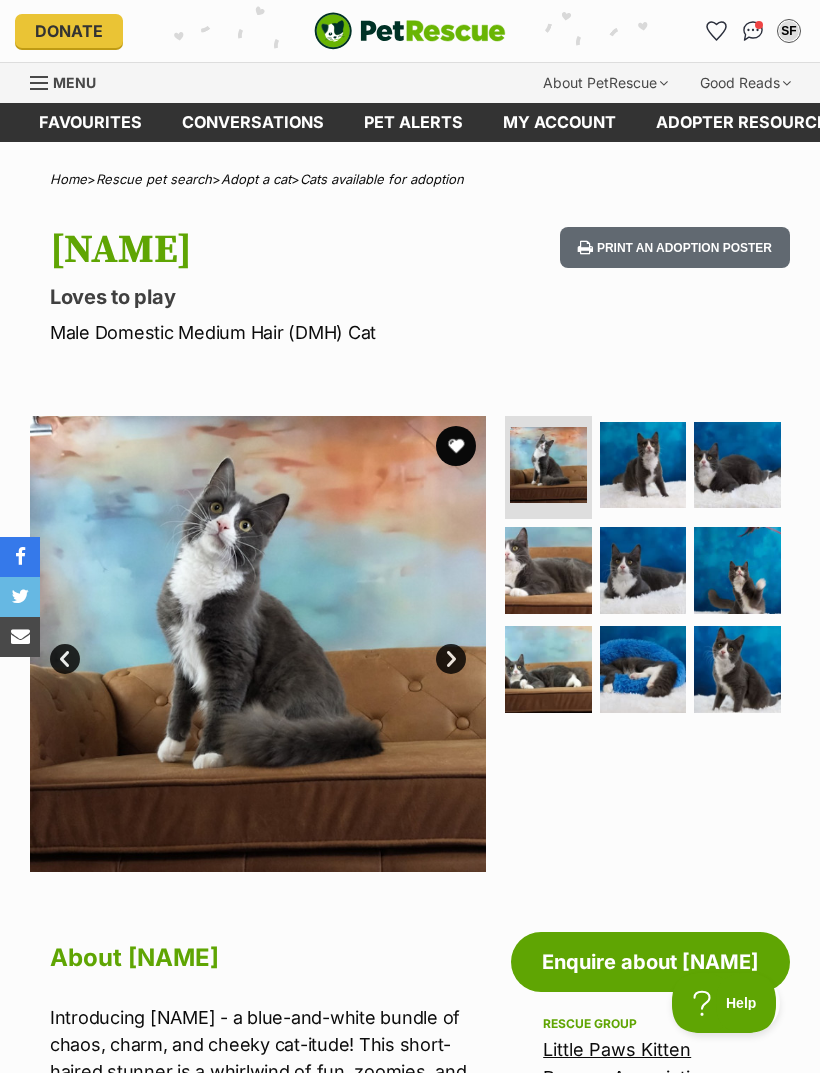 click at bounding box center (643, 465) 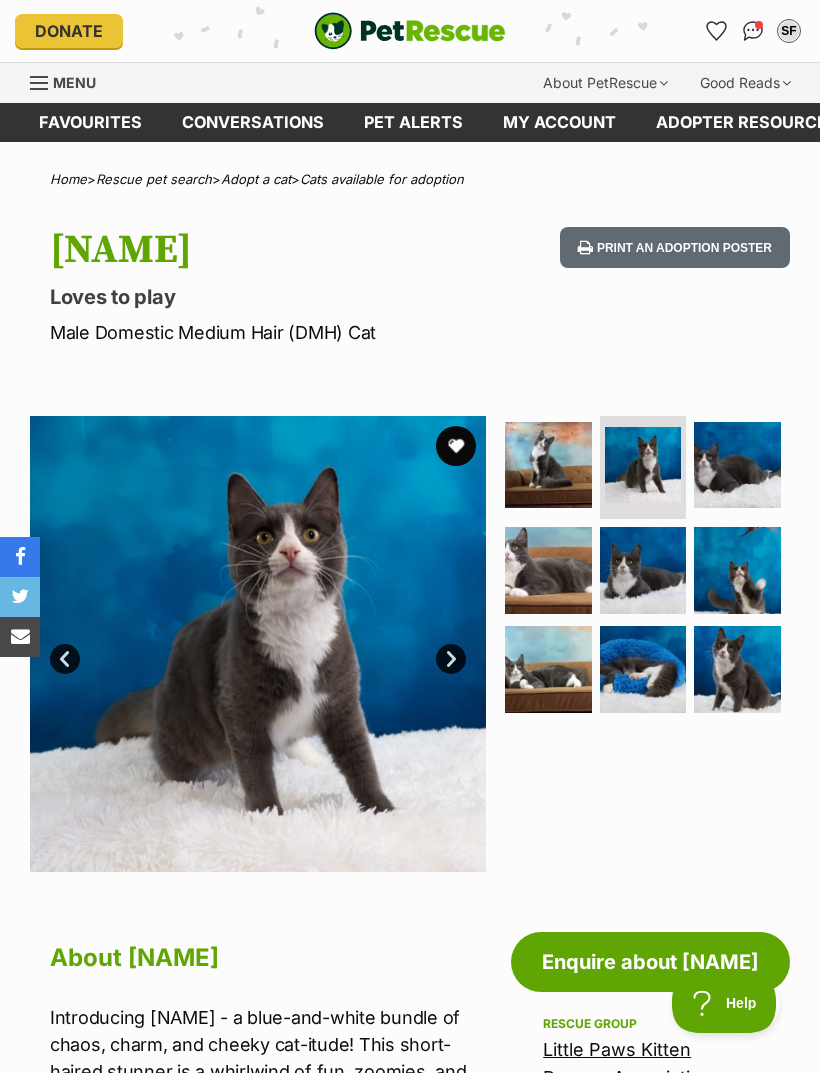 scroll, scrollTop: 0, scrollLeft: 0, axis: both 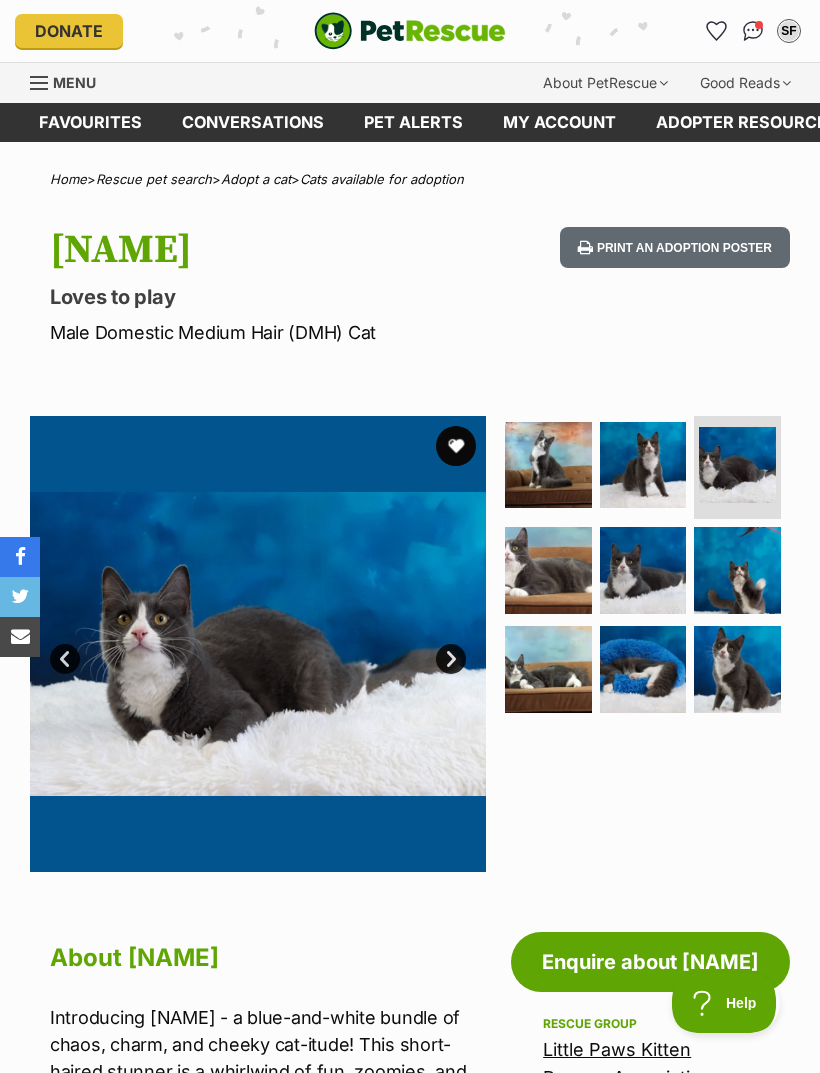 click at bounding box center (737, 570) 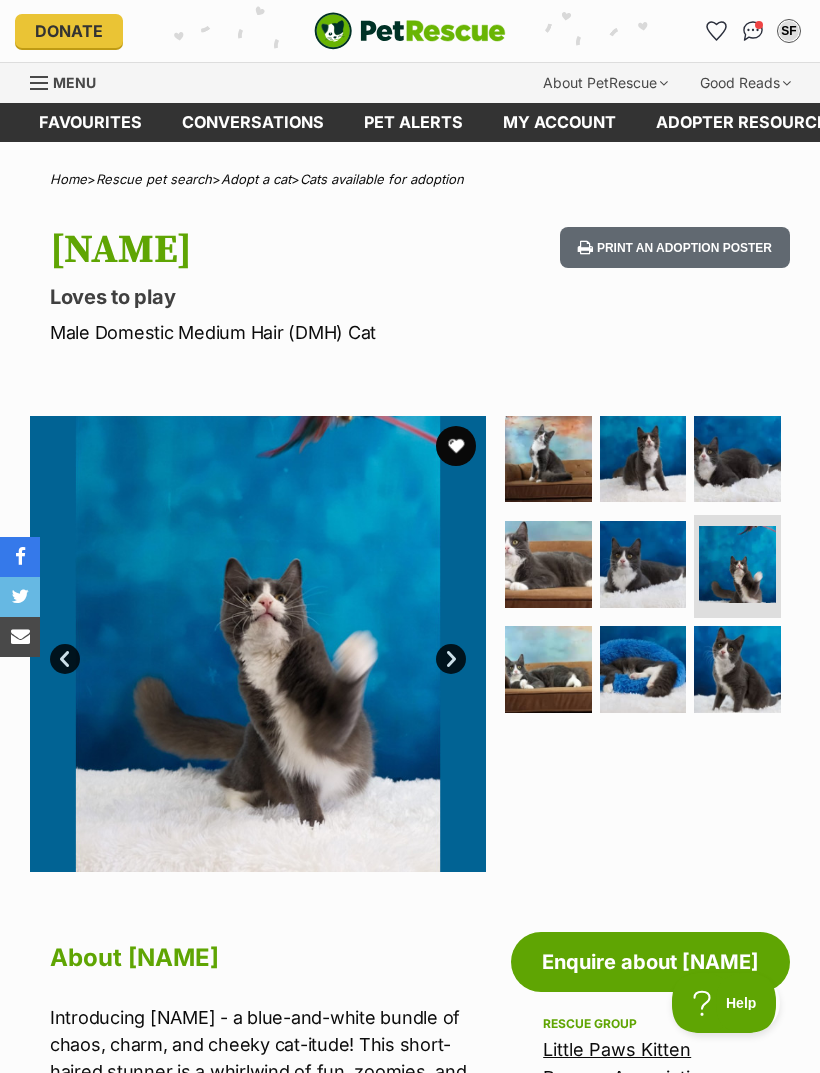 scroll, scrollTop: 0, scrollLeft: 0, axis: both 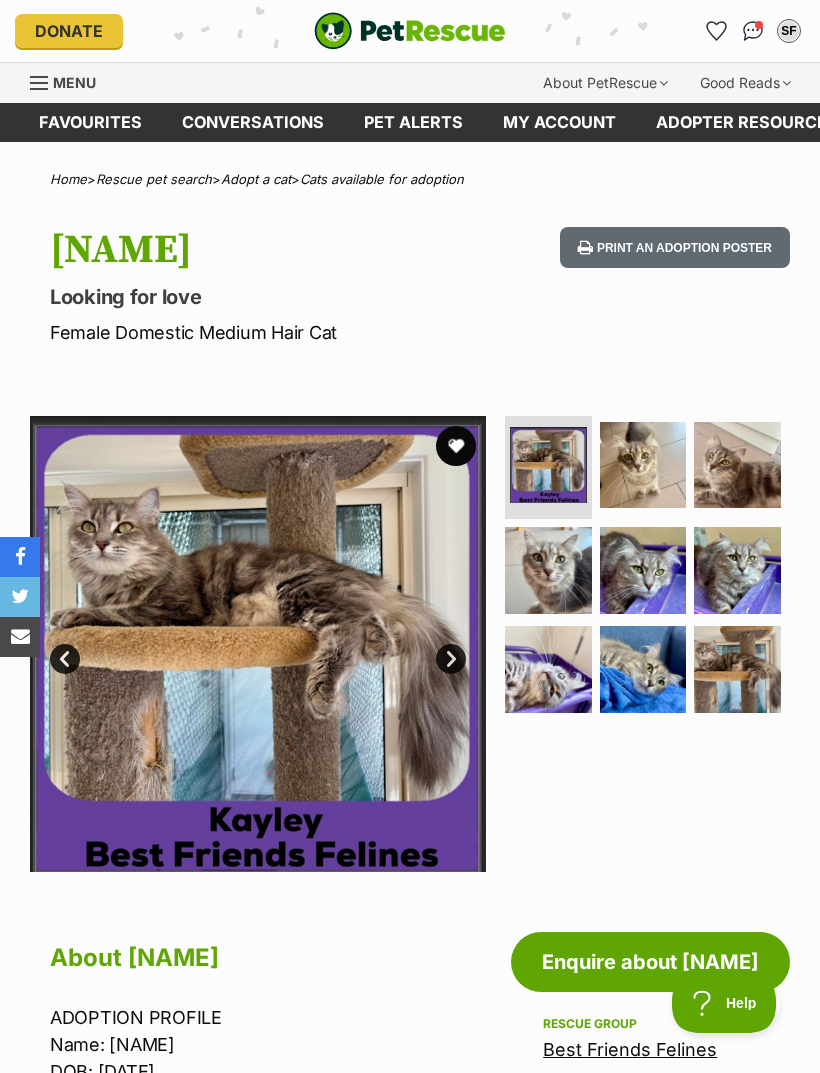 click at bounding box center [643, 465] 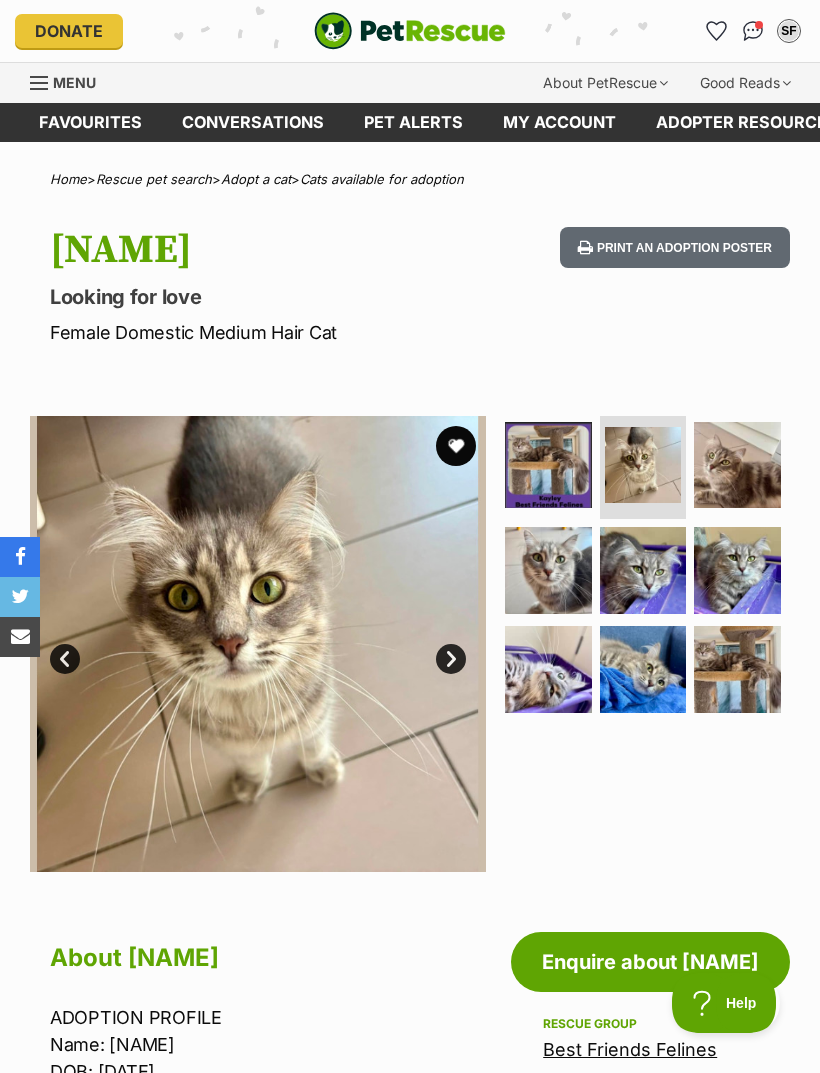 scroll, scrollTop: 0, scrollLeft: 0, axis: both 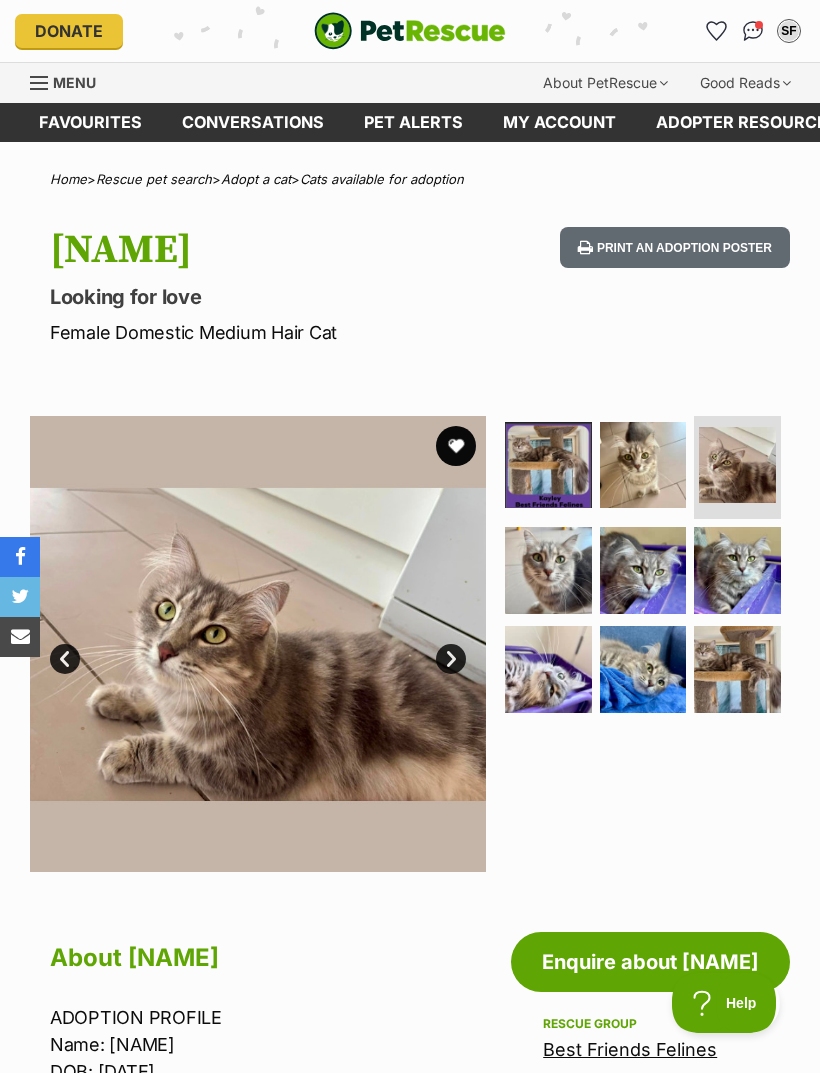 click at bounding box center (548, 570) 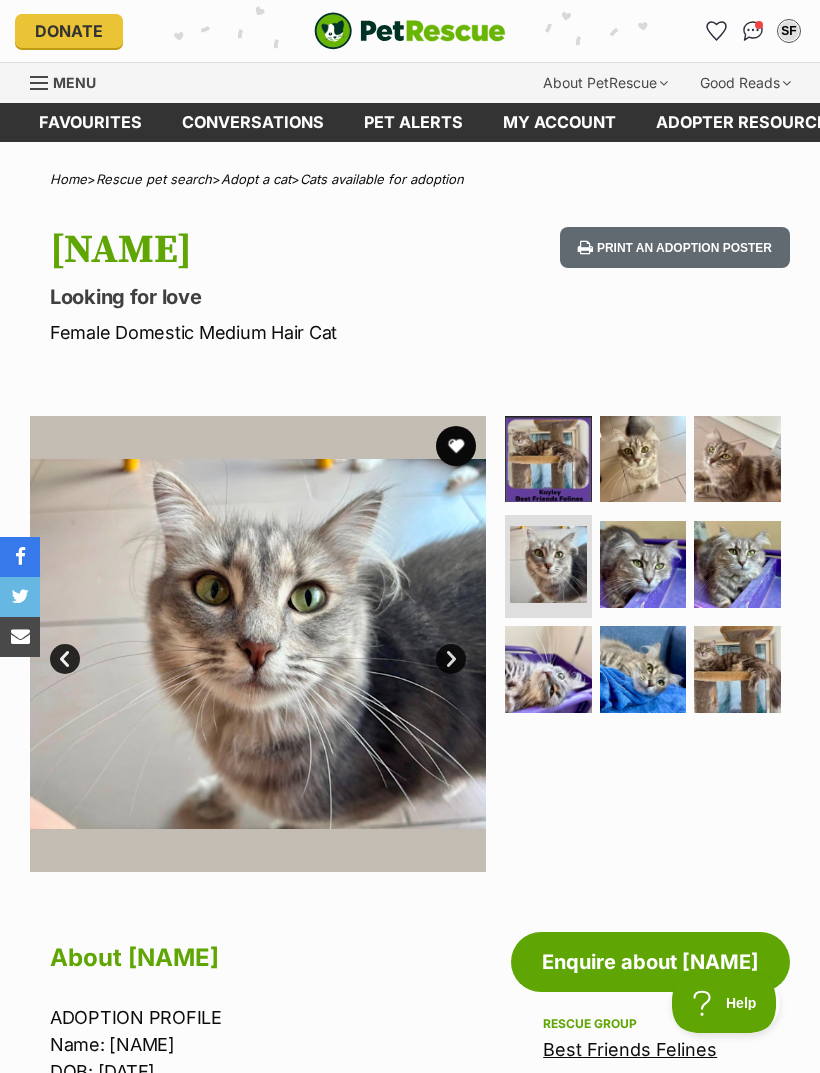 click at bounding box center (643, 564) 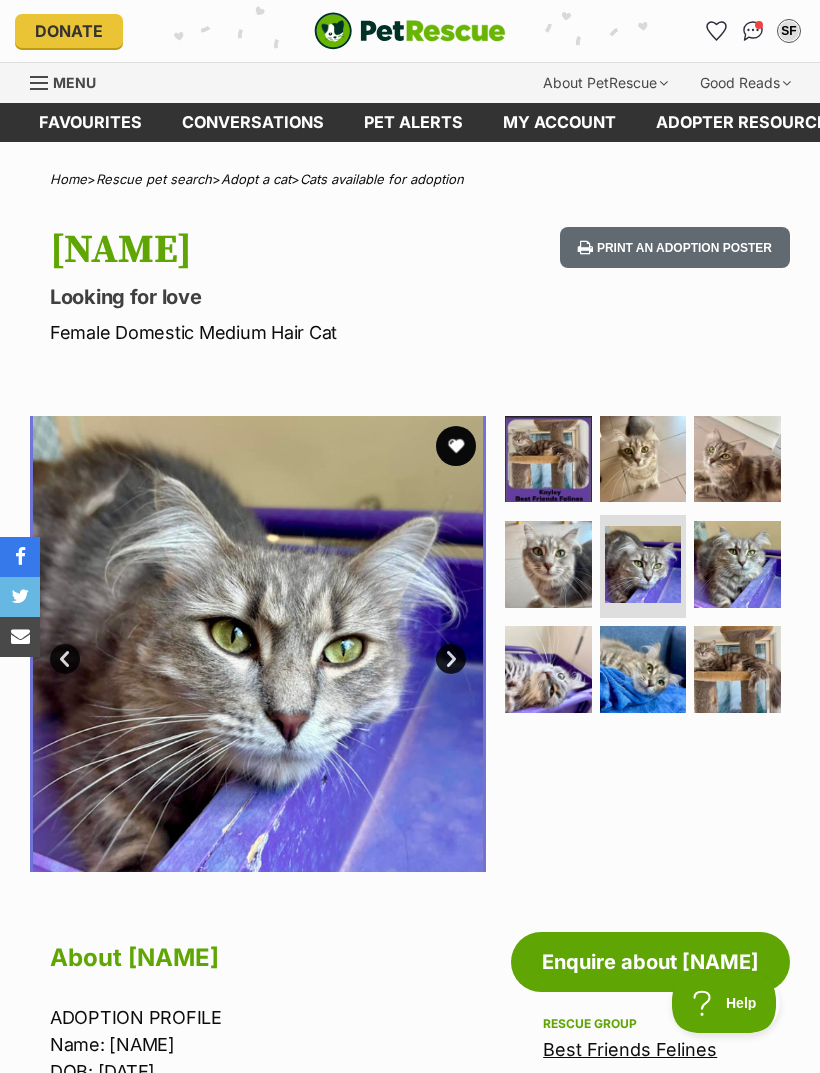 click at bounding box center [643, 669] 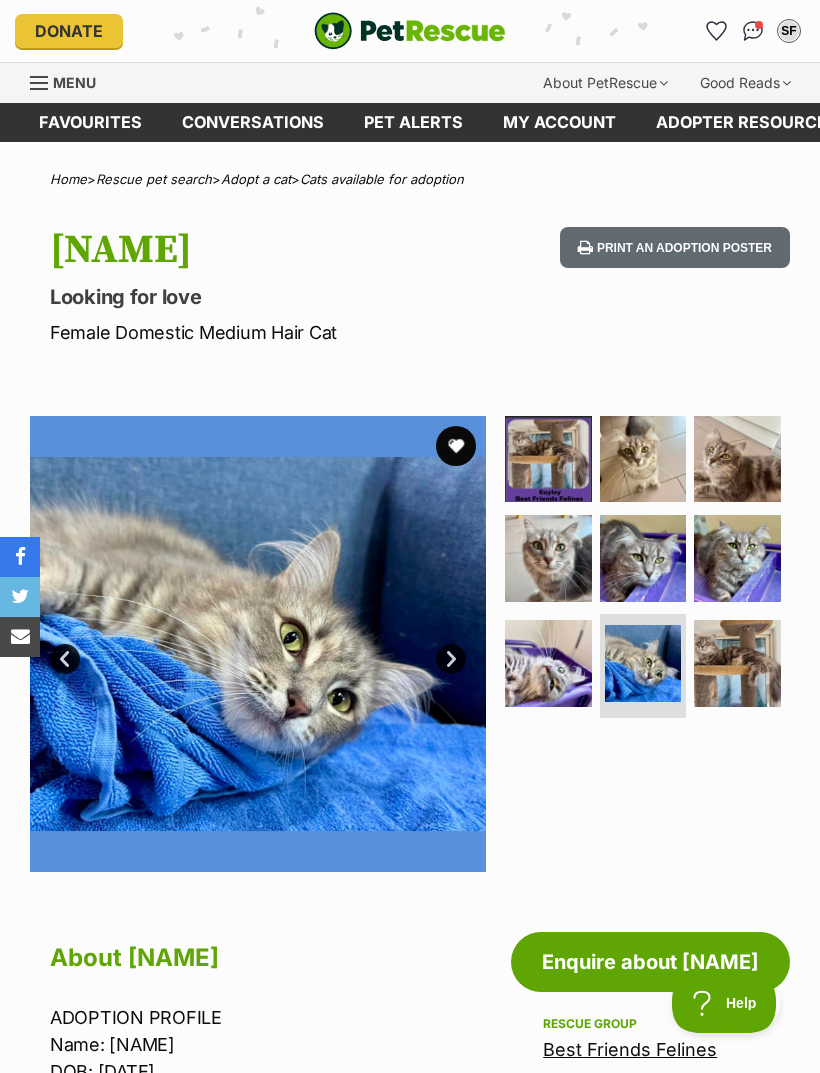 click at bounding box center (737, 663) 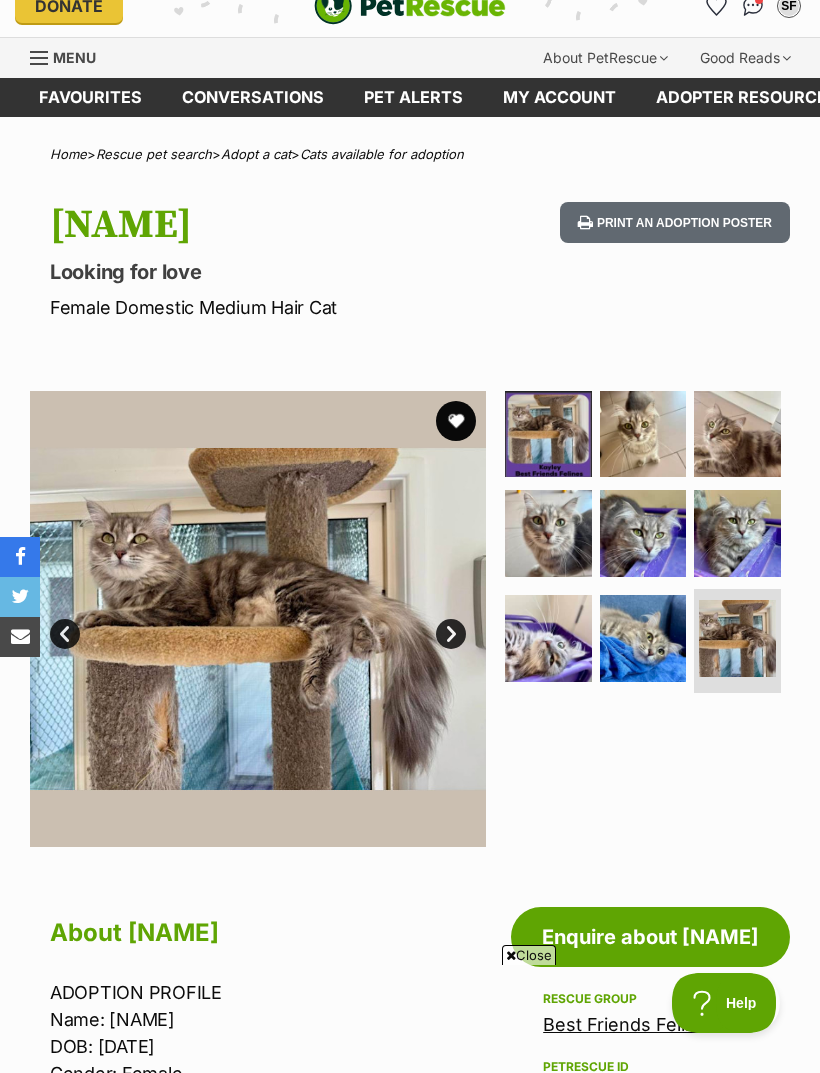 scroll, scrollTop: 0, scrollLeft: 0, axis: both 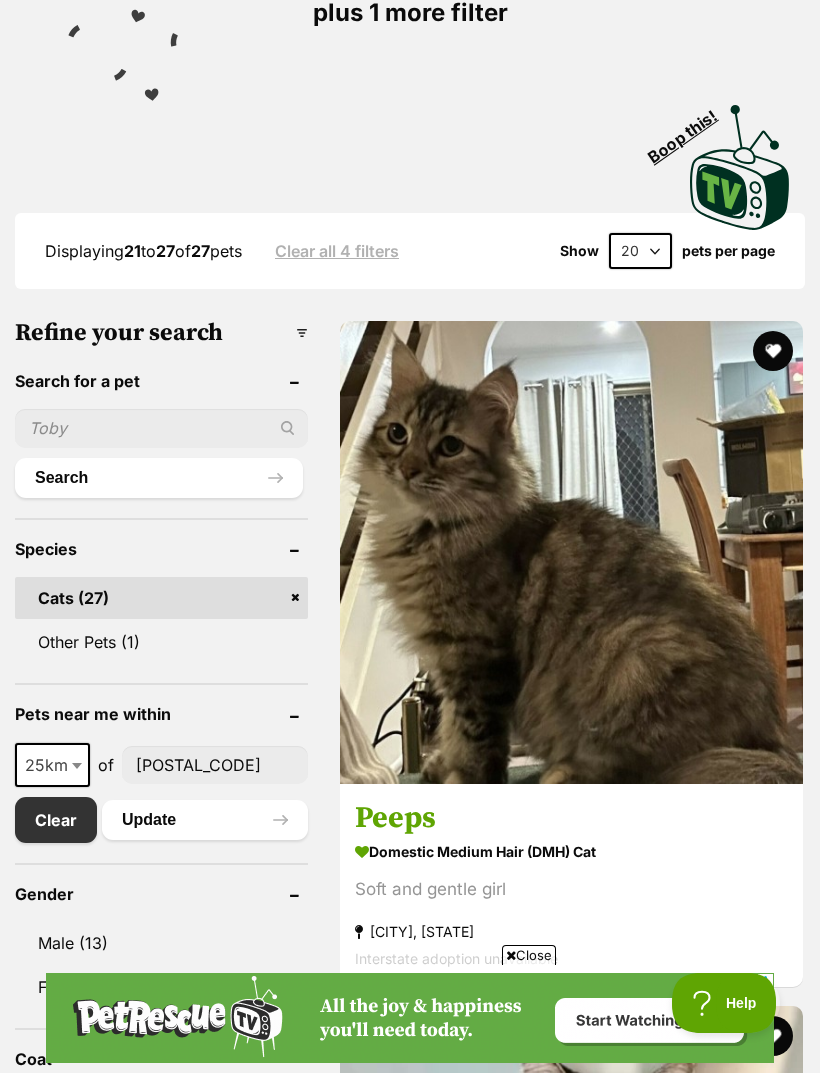 click at bounding box center (571, 552) 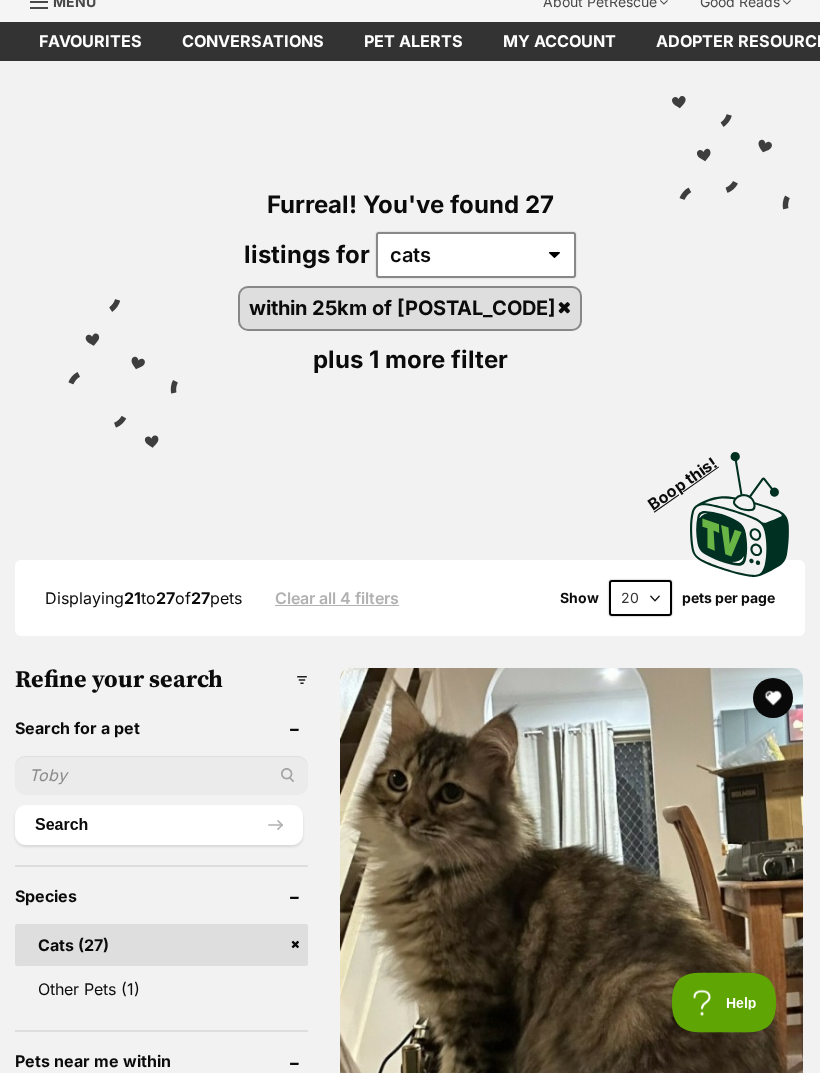 scroll, scrollTop: 0, scrollLeft: 0, axis: both 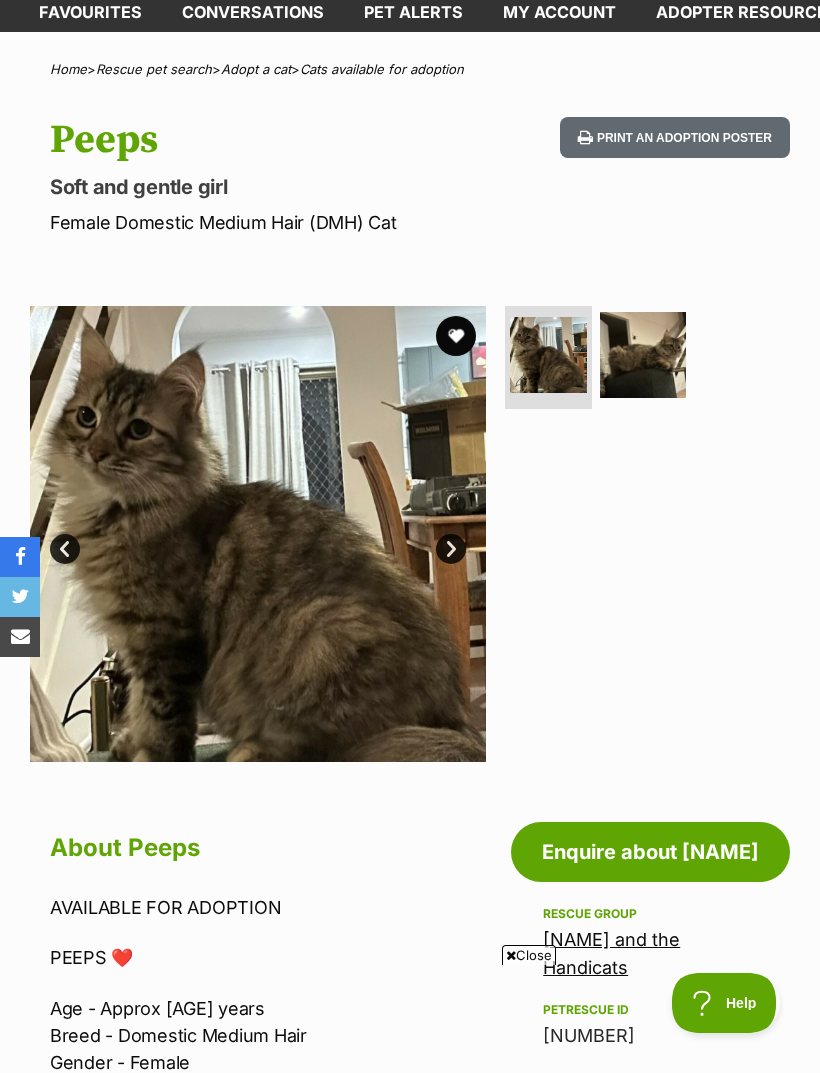 click at bounding box center (456, 336) 